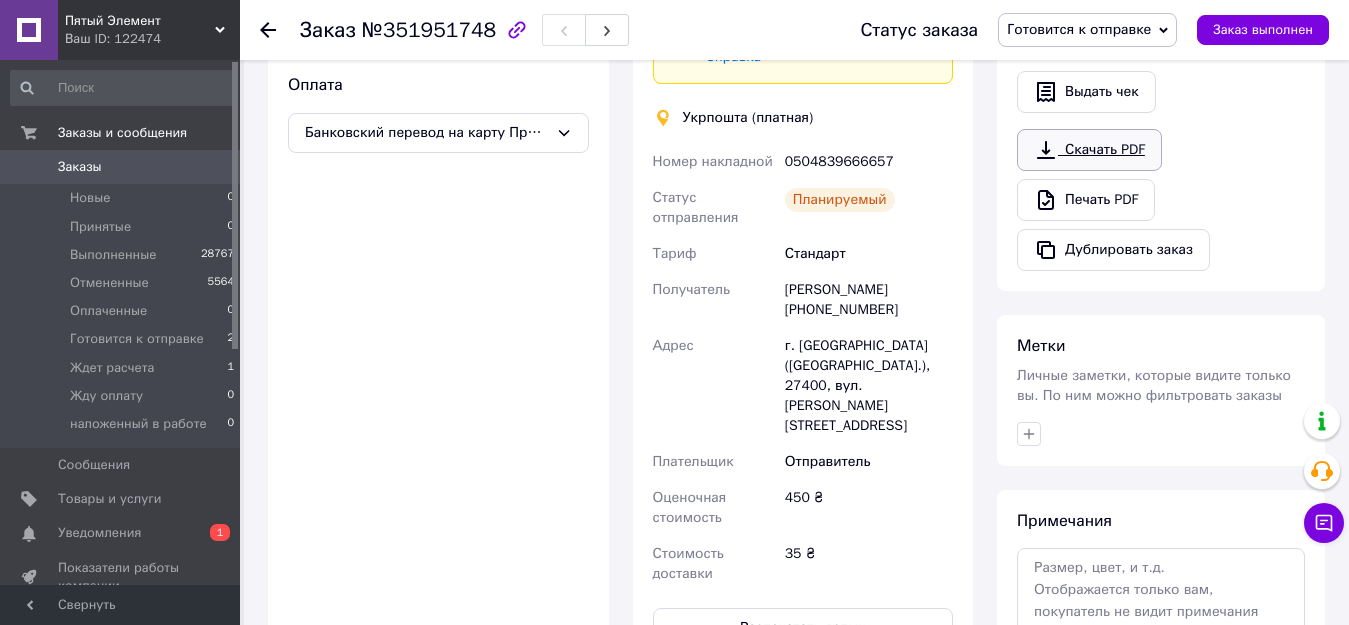 scroll, scrollTop: 608, scrollLeft: 0, axis: vertical 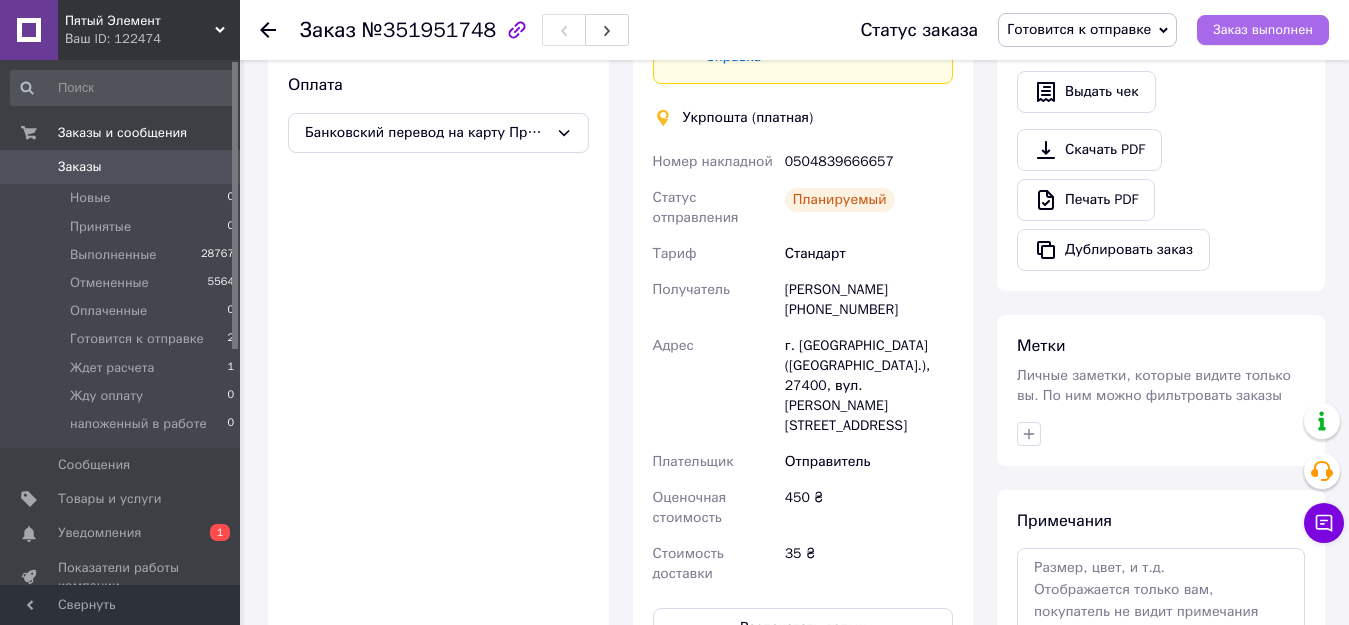 click on "Заказ выполнен" at bounding box center (1263, 30) 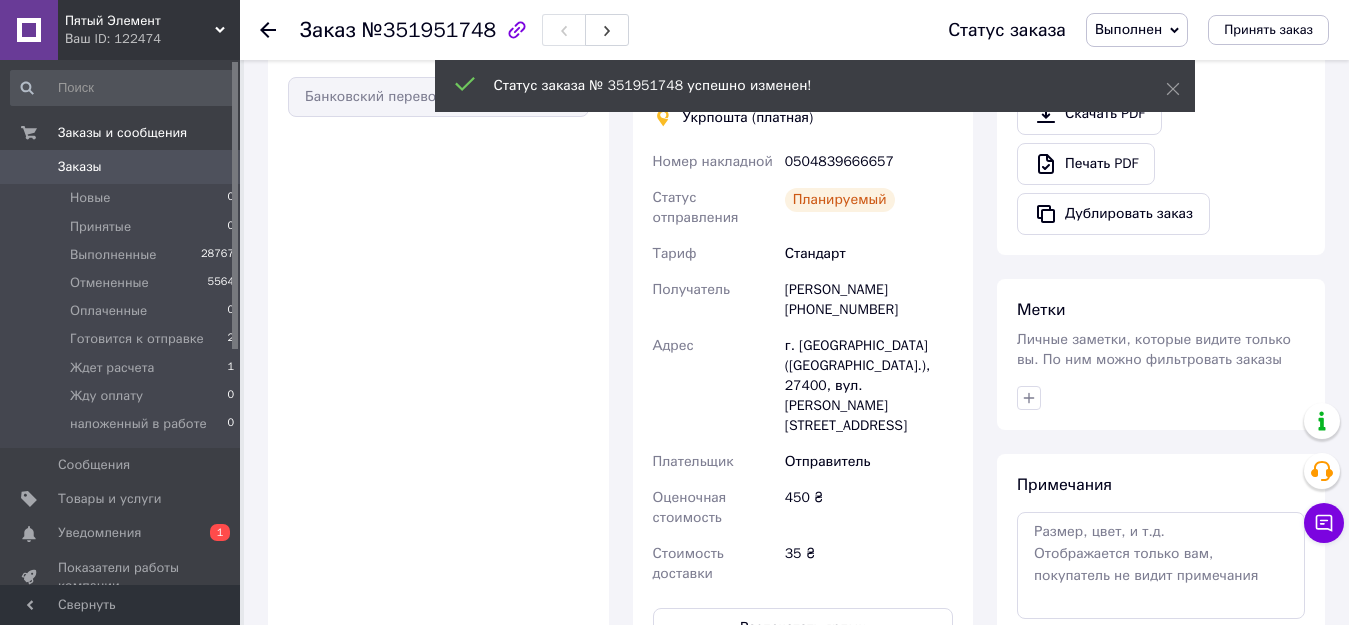scroll, scrollTop: 572, scrollLeft: 0, axis: vertical 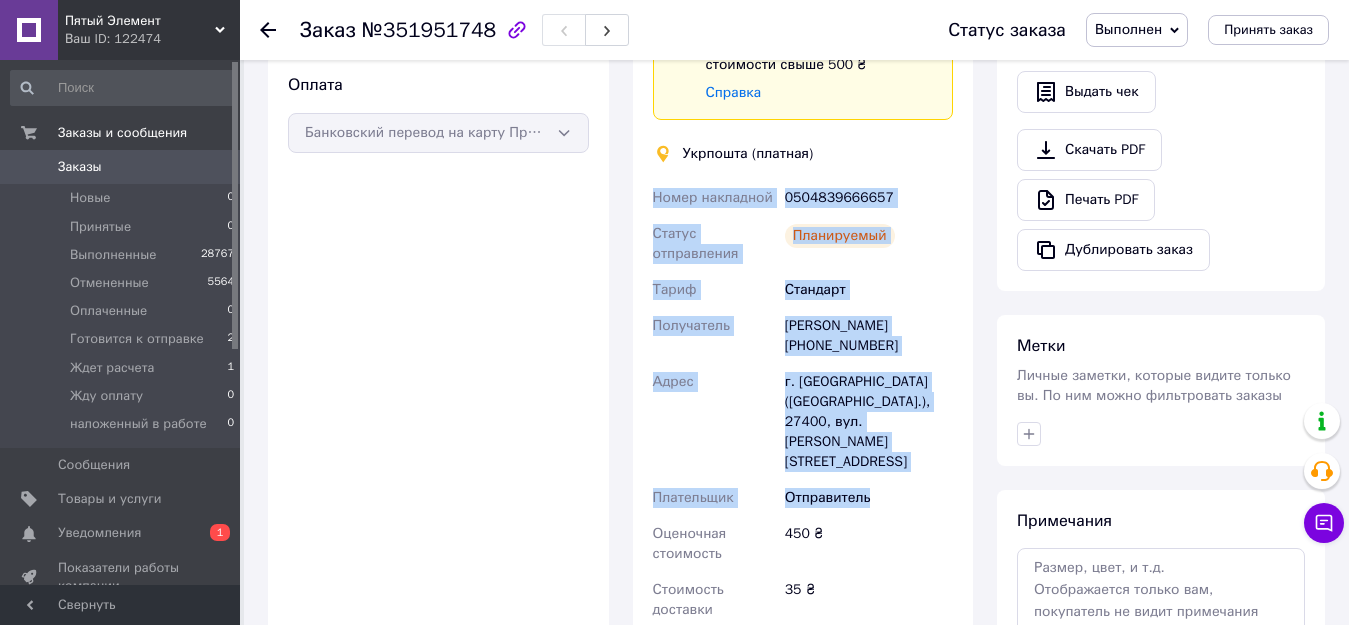 drag, startPoint x: 943, startPoint y: 473, endPoint x: 637, endPoint y: 172, distance: 429.22836 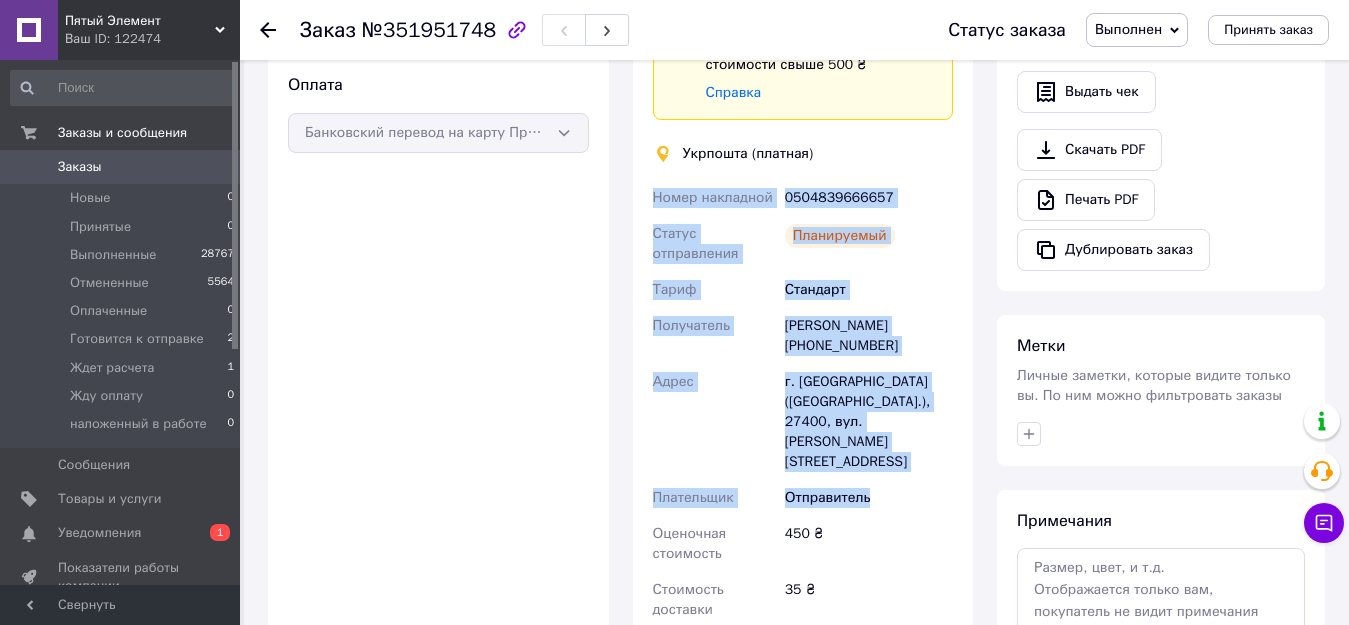 copy on "Номер накладной 0504839666657 Статус отправления Планируемый [PERSON_NAME] Получатель [PERSON_NAME] [PHONE_NUMBER] Адрес г. [GEOGRAPHIC_DATA] ([GEOGRAPHIC_DATA].), 27400, вул. [PERSON_NAME][STREET_ADDRESS] Плательщик Отправитель" 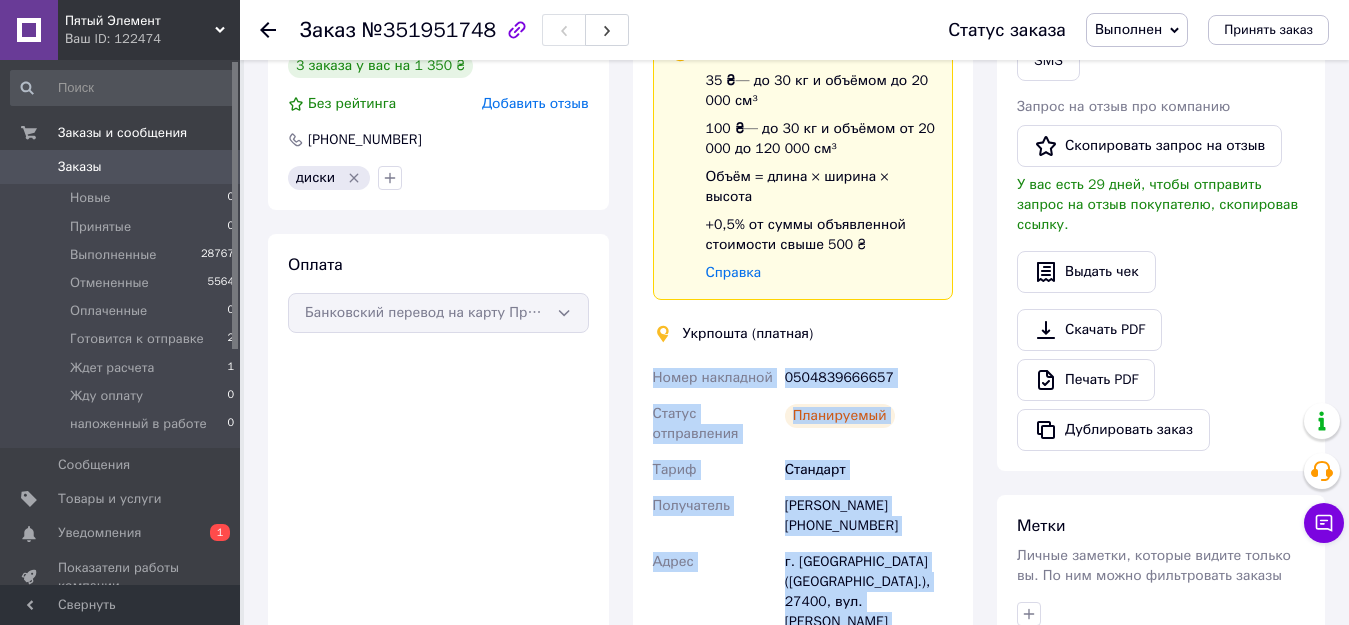 scroll, scrollTop: 172, scrollLeft: 0, axis: vertical 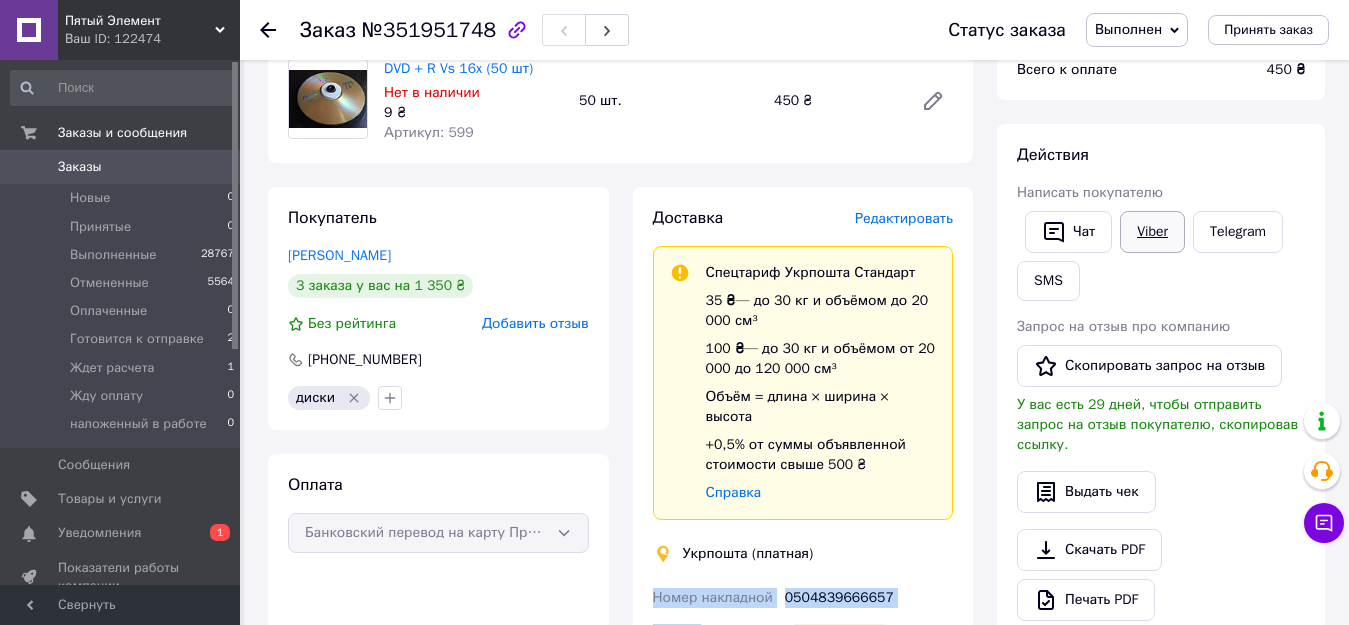click on "Viber" at bounding box center (1152, 232) 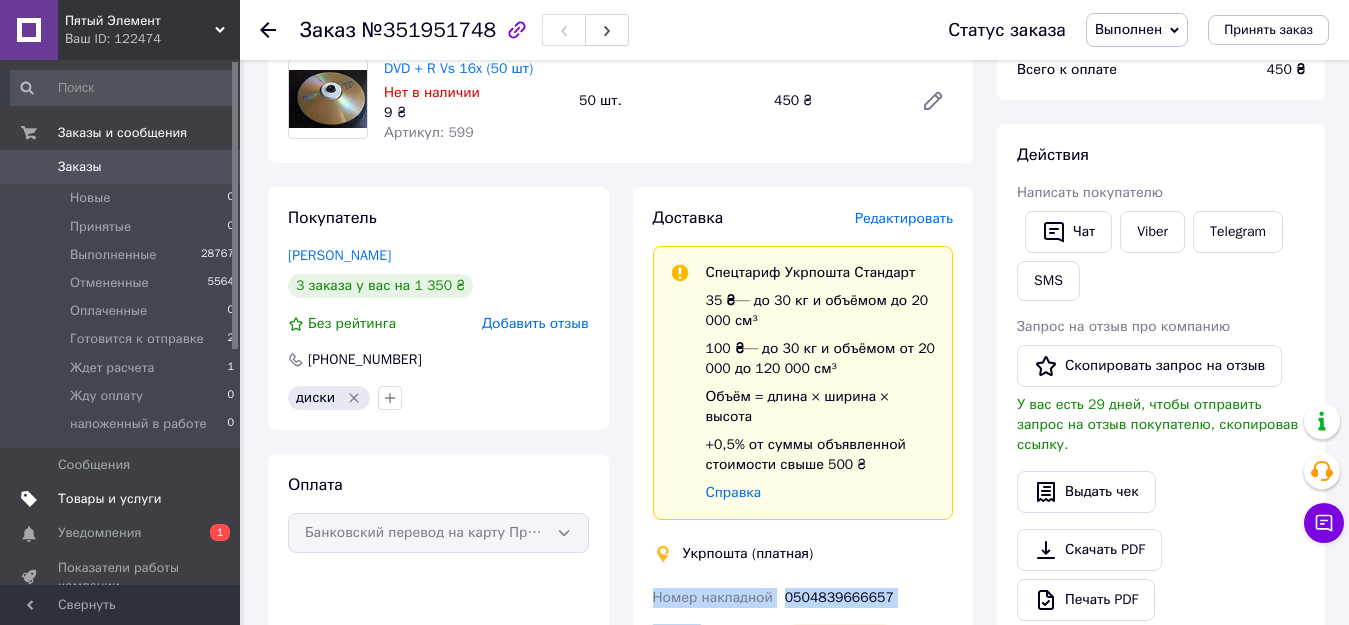click on "Товары и услуги" at bounding box center [110, 499] 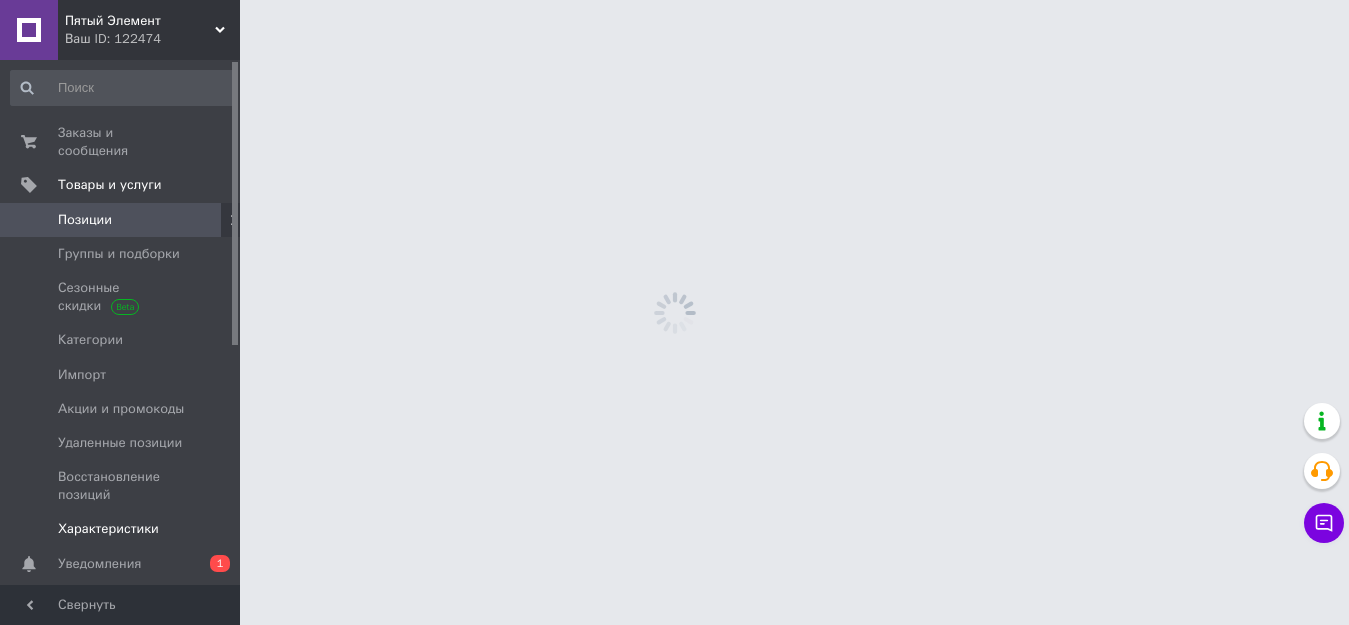 scroll, scrollTop: 0, scrollLeft: 0, axis: both 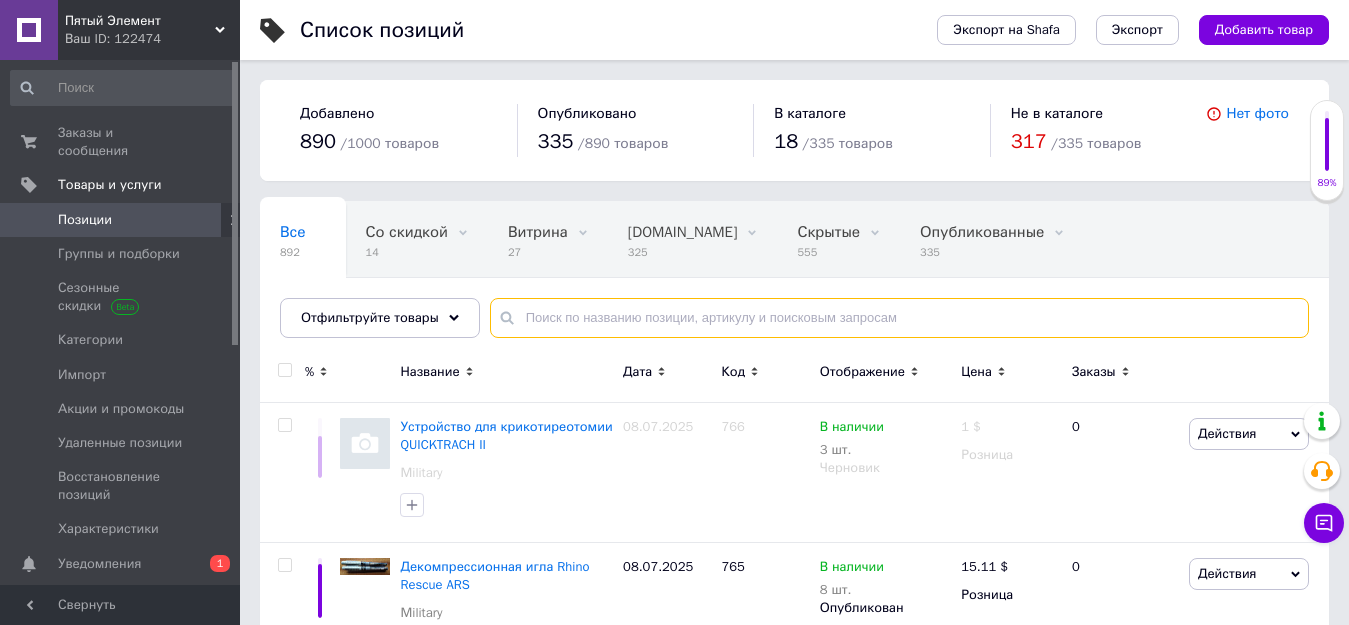 click at bounding box center [899, 318] 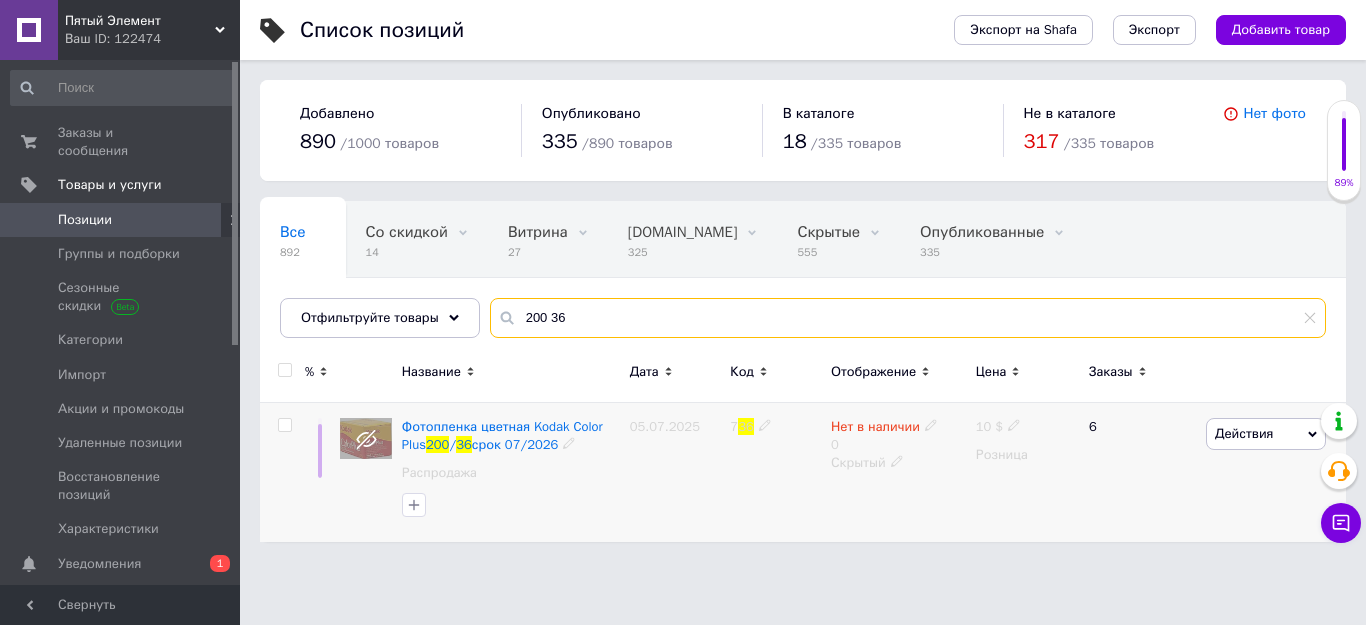 type on "200 36" 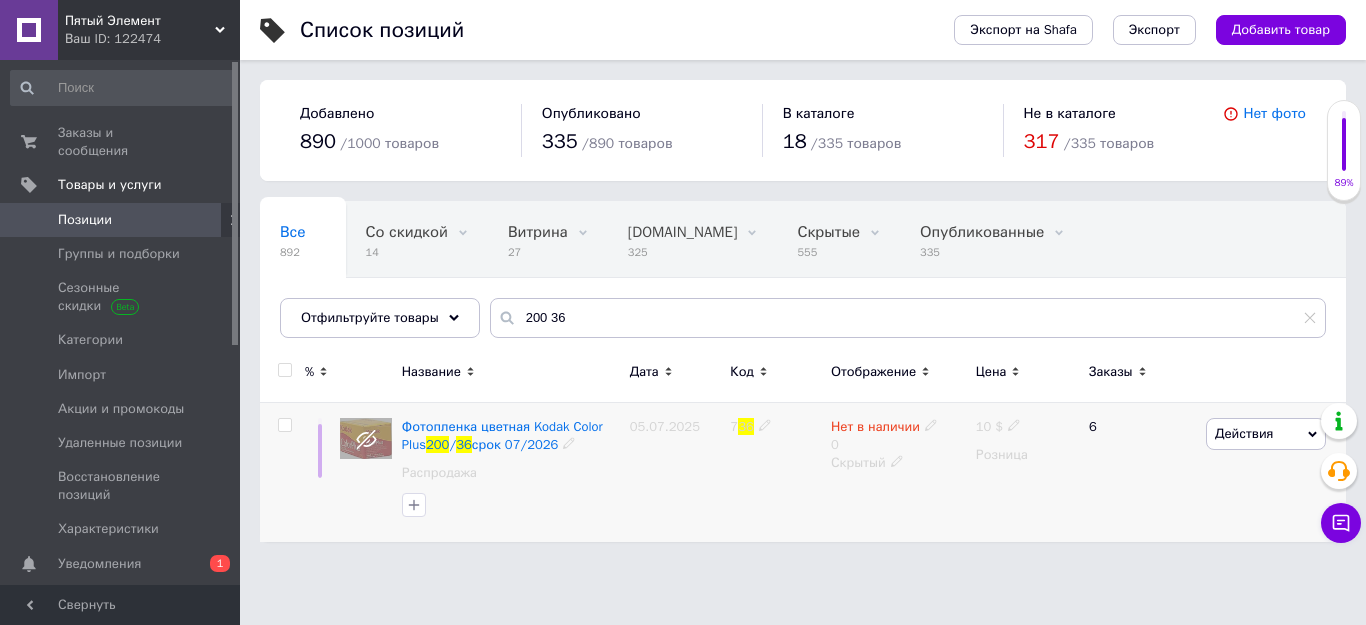 click 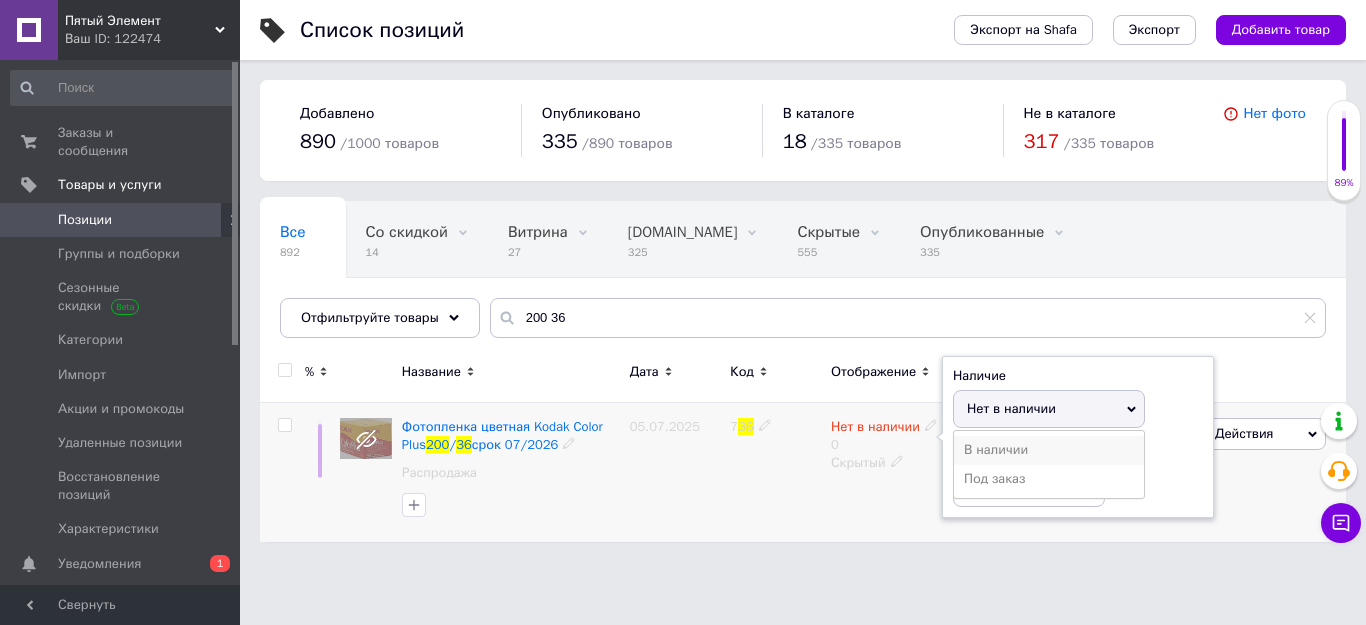 click on "В наличии" at bounding box center (1049, 450) 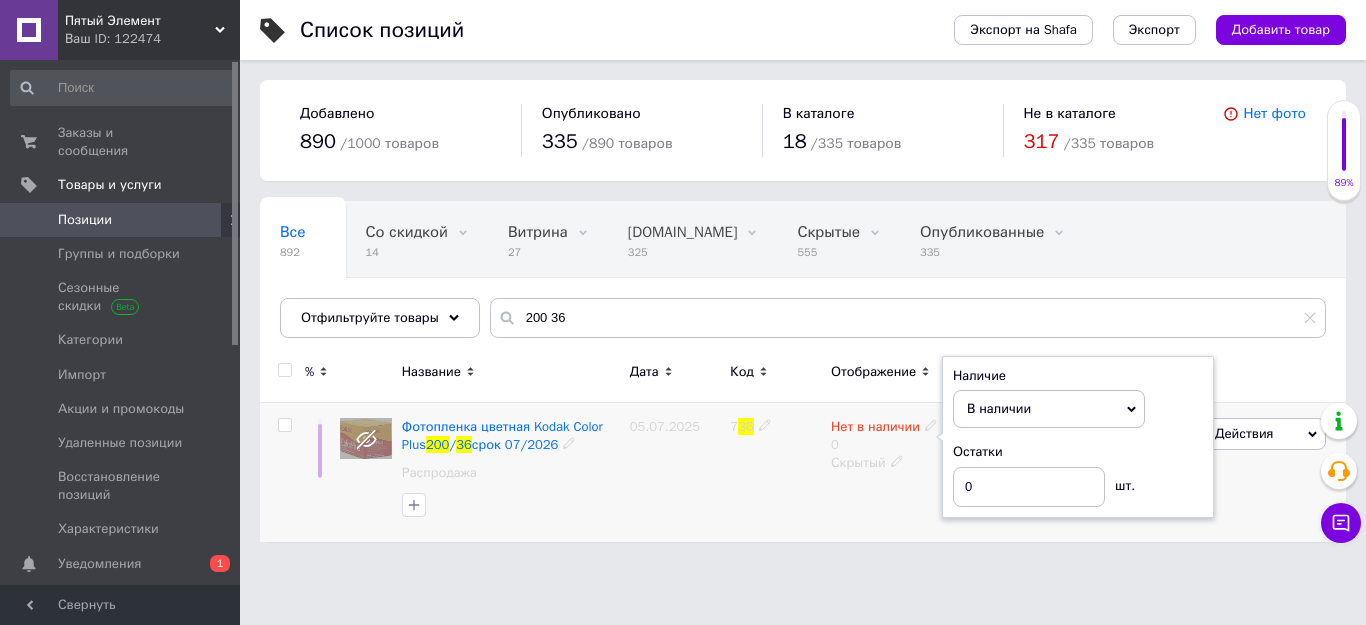 click on "05.07.2025" at bounding box center [675, 472] 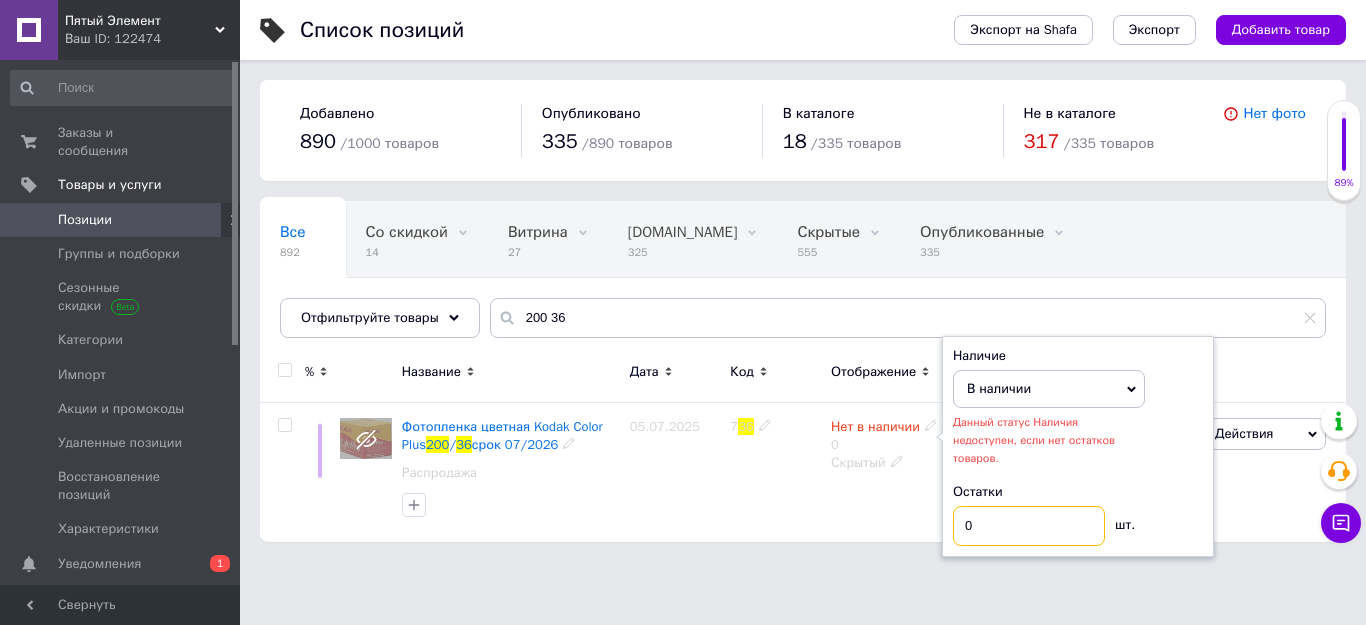 drag, startPoint x: 982, startPoint y: 507, endPoint x: 966, endPoint y: 505, distance: 16.124516 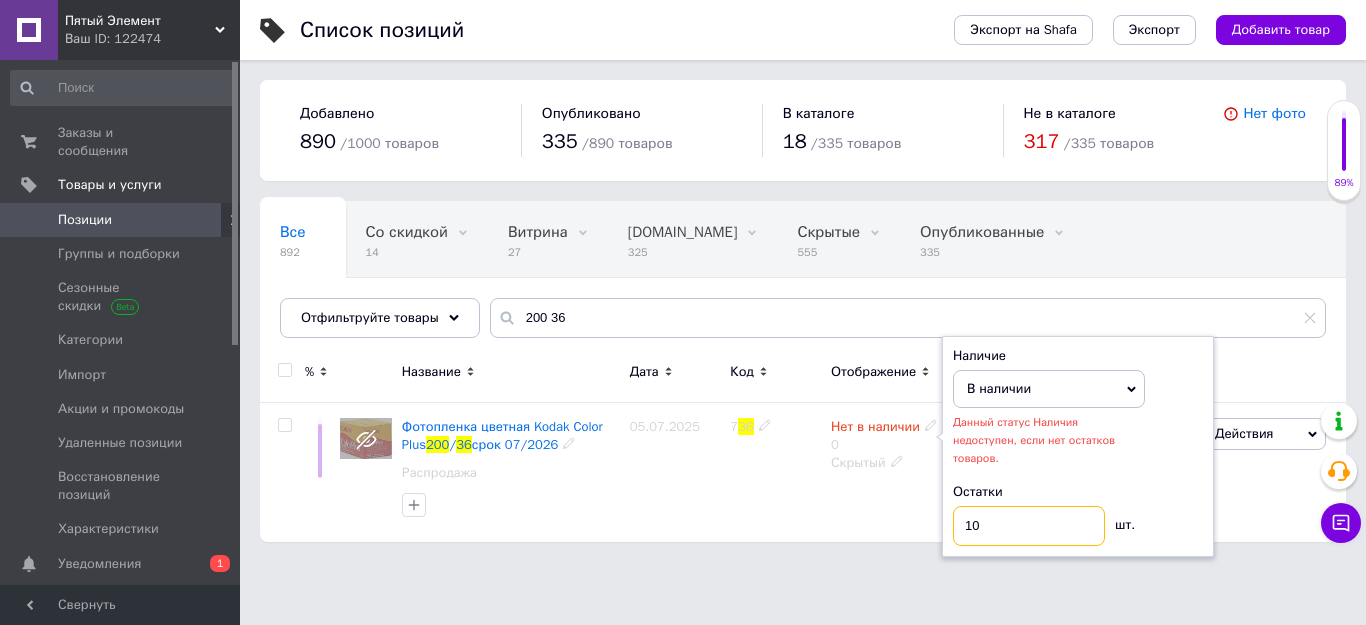 type on "10" 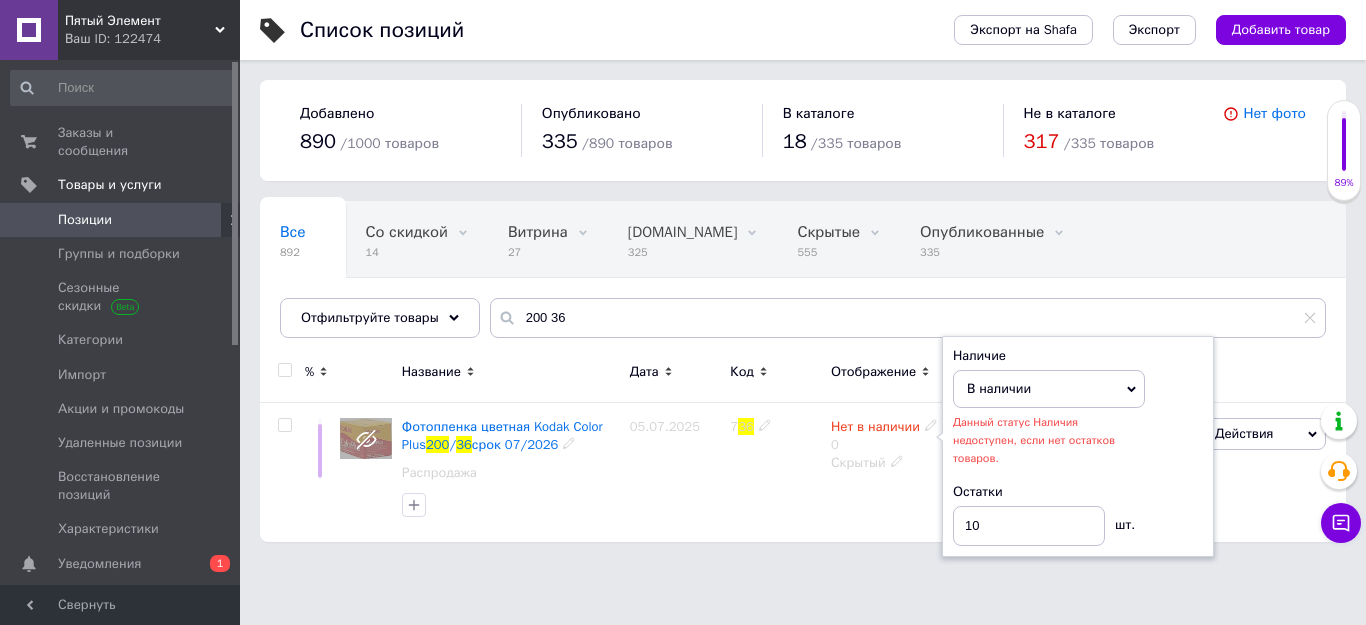click on "7 36" at bounding box center [775, 472] 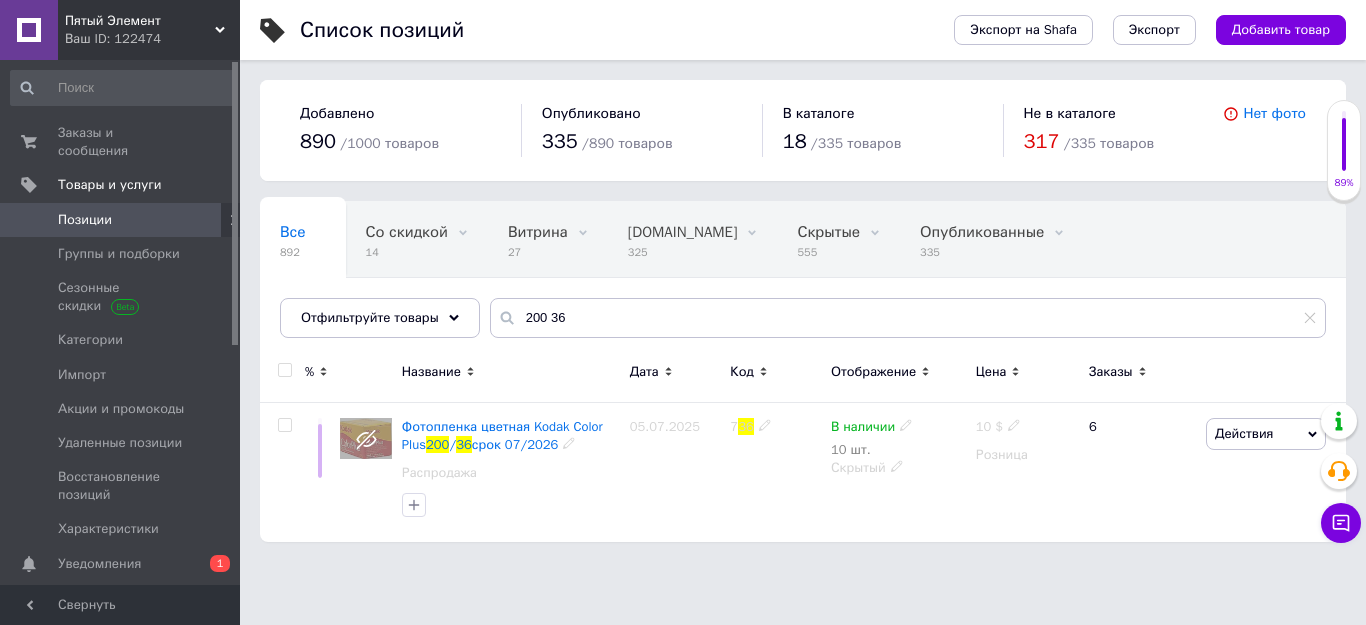 click on "Фотопленка цветная Kodak Color Plus" at bounding box center (502, 435) 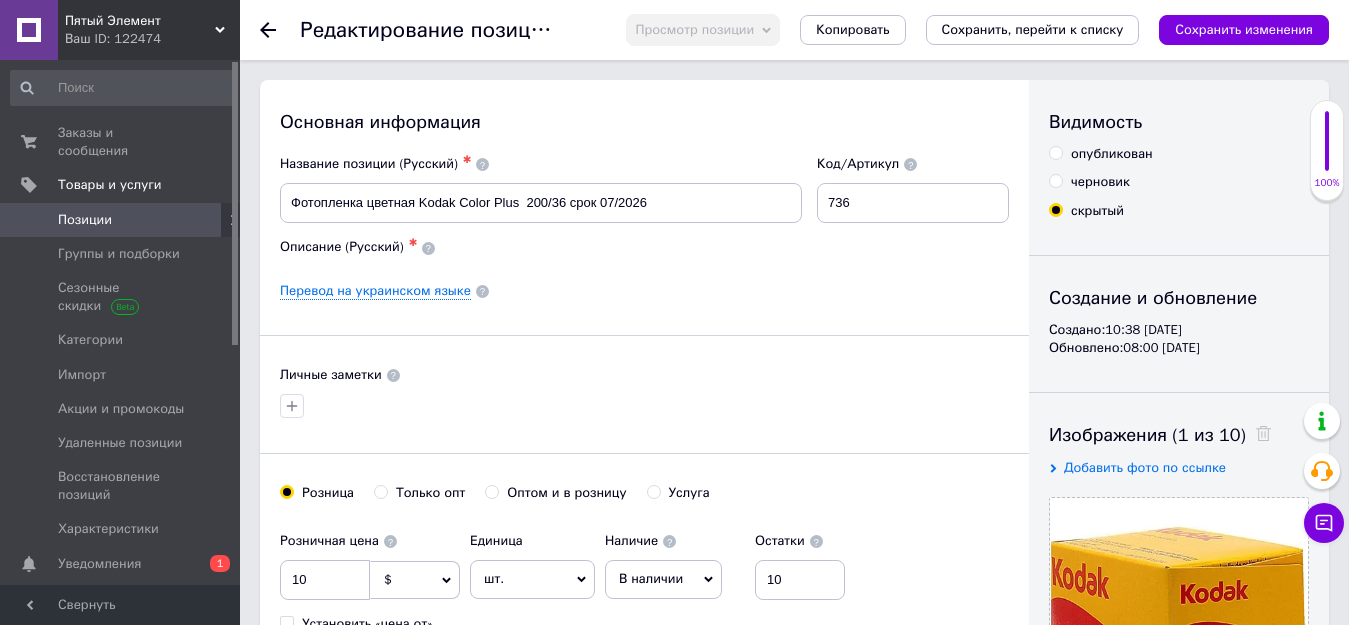 click on "опубликован" at bounding box center [1055, 152] 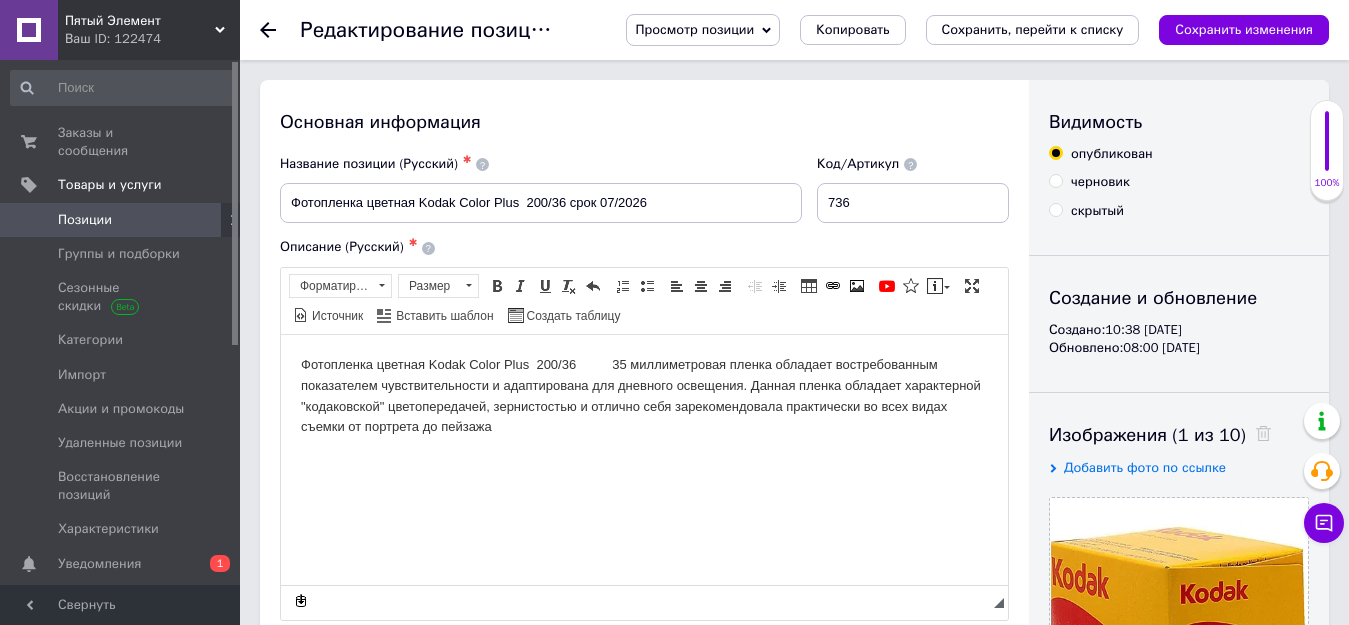 scroll, scrollTop: 0, scrollLeft: 0, axis: both 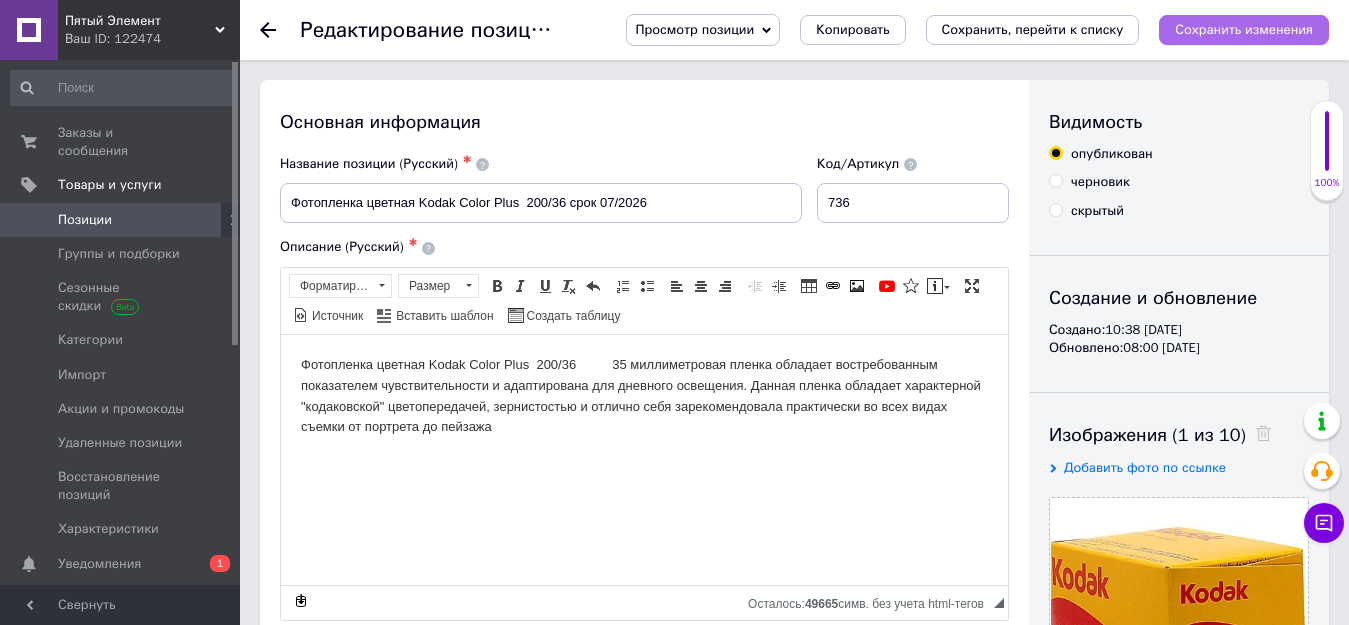 click on "Сохранить изменения" at bounding box center [1244, 29] 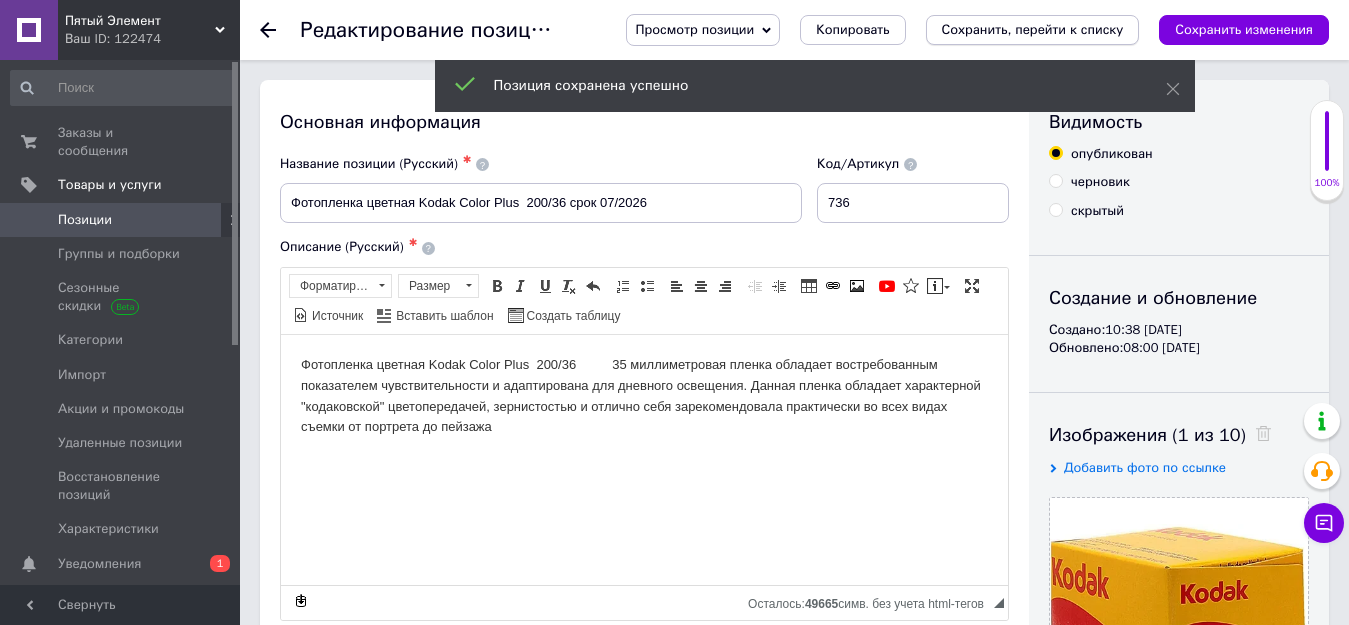 click on "Сохранить, перейти к списку" at bounding box center (1033, 29) 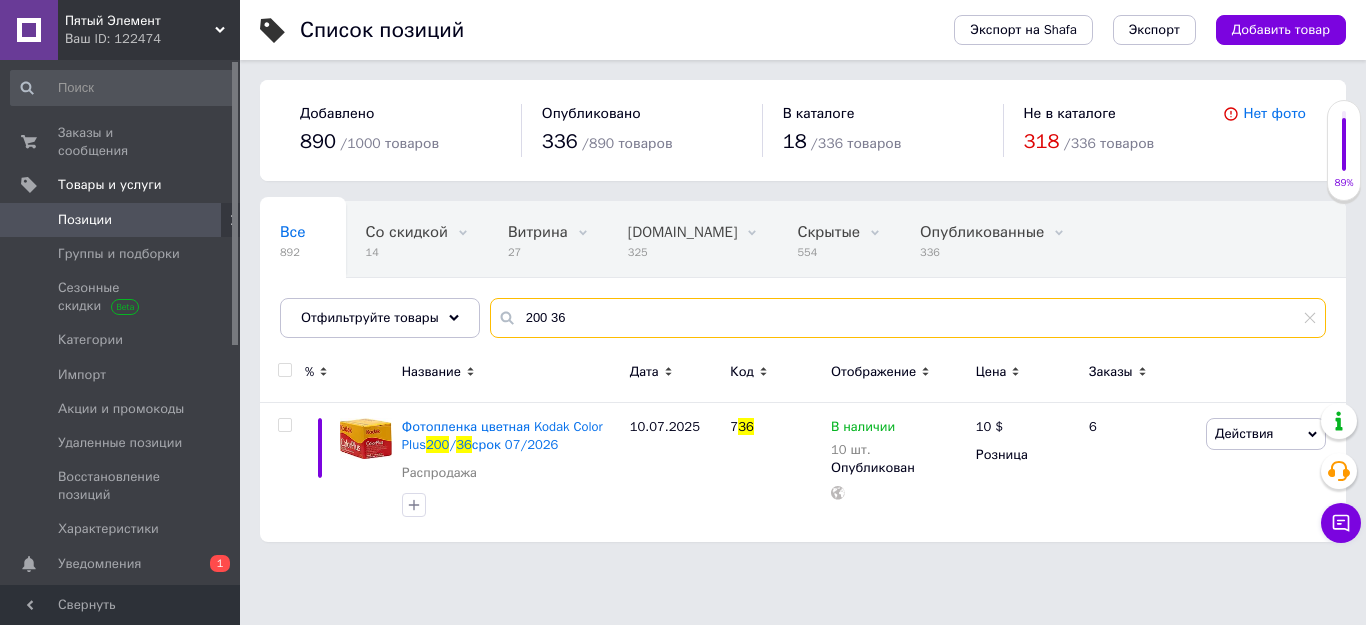 drag, startPoint x: 578, startPoint y: 321, endPoint x: 512, endPoint y: 316, distance: 66.189125 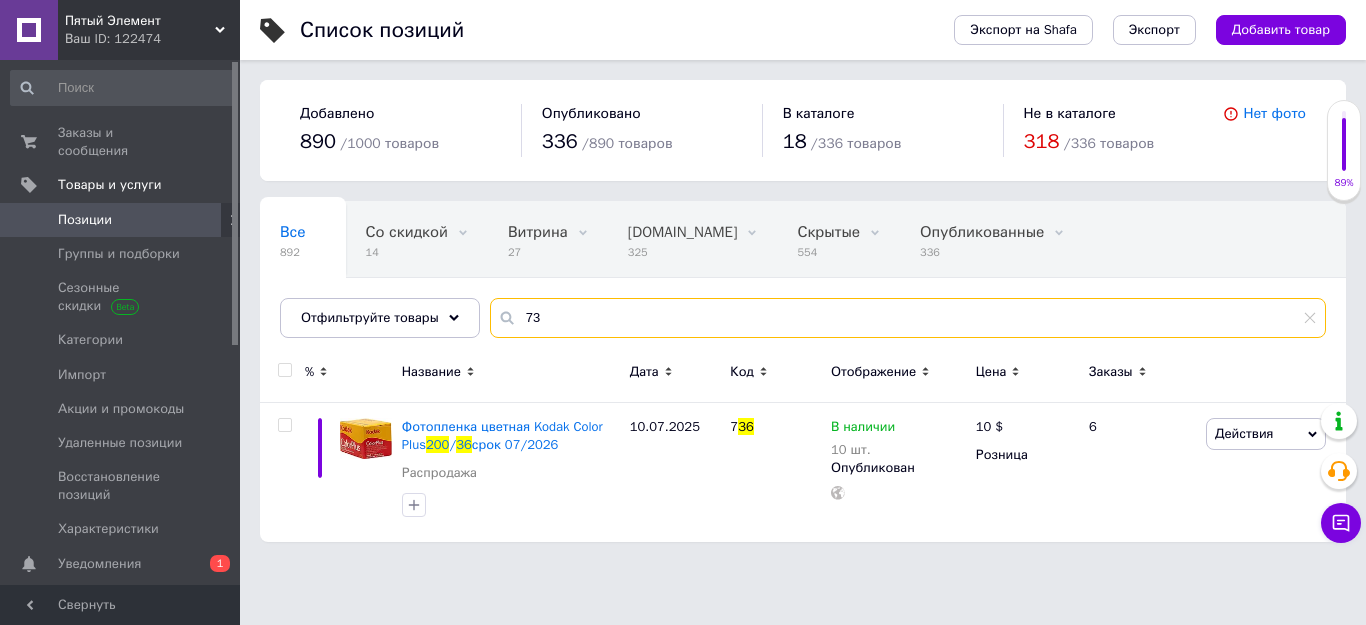 type on "736" 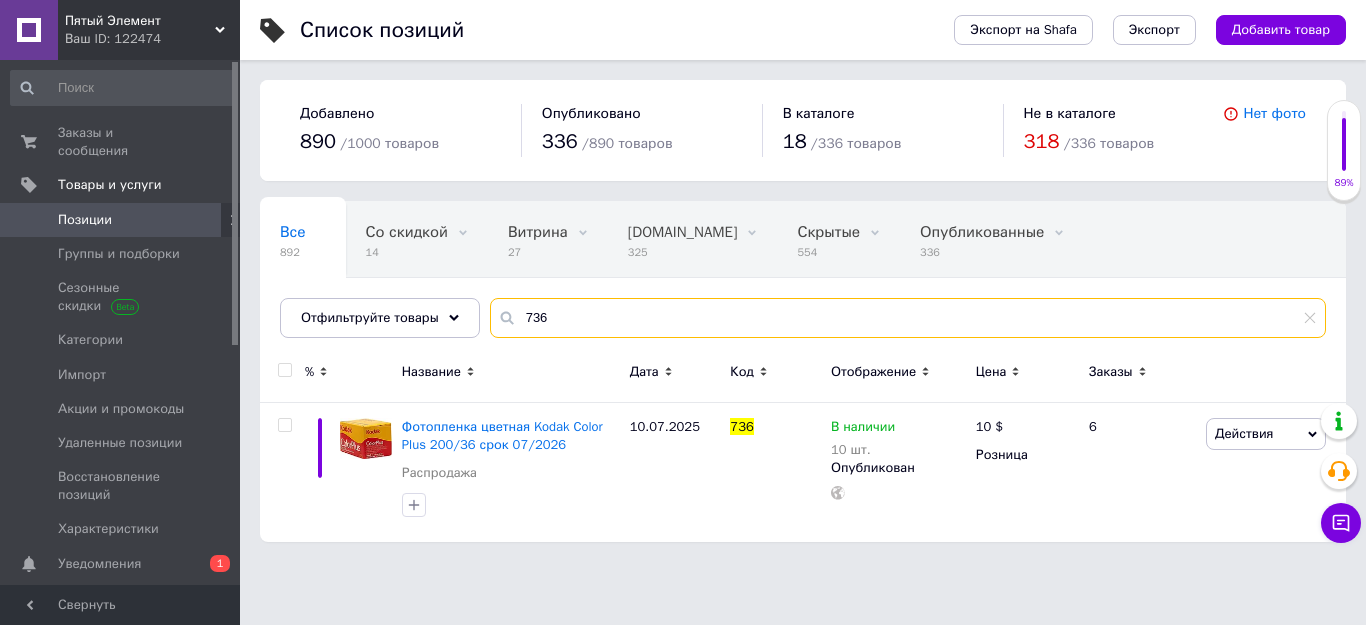 drag, startPoint x: 556, startPoint y: 317, endPoint x: 510, endPoint y: 313, distance: 46.173584 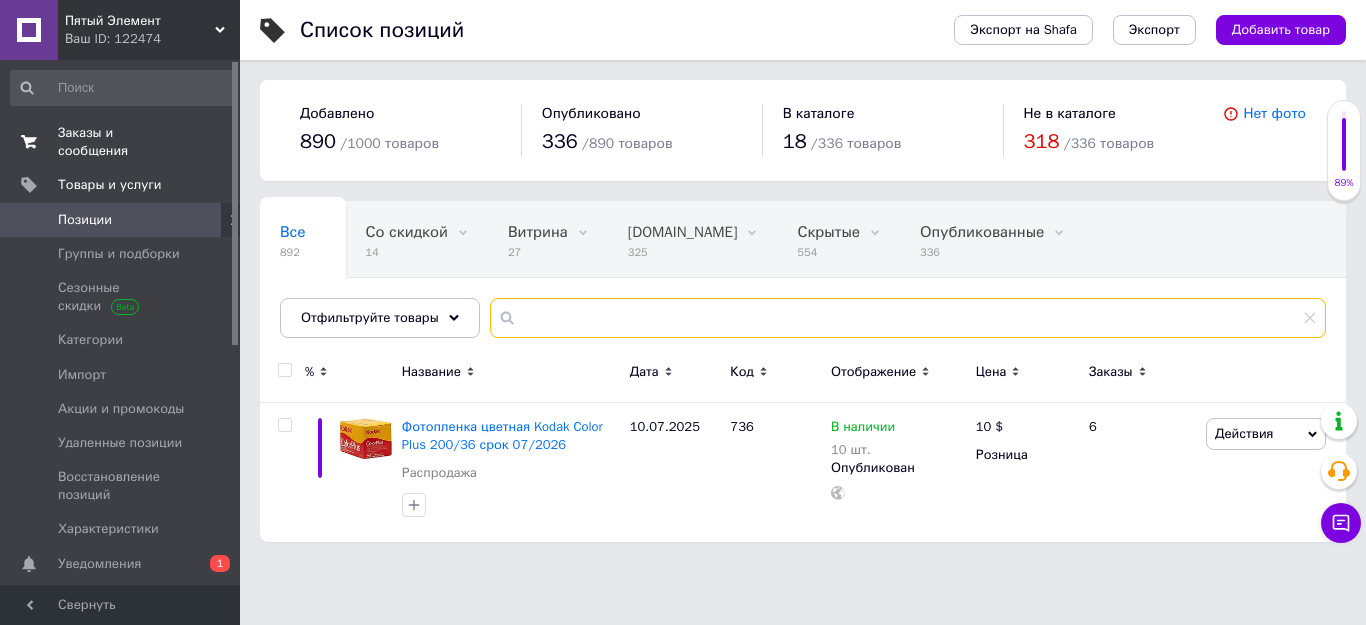 type 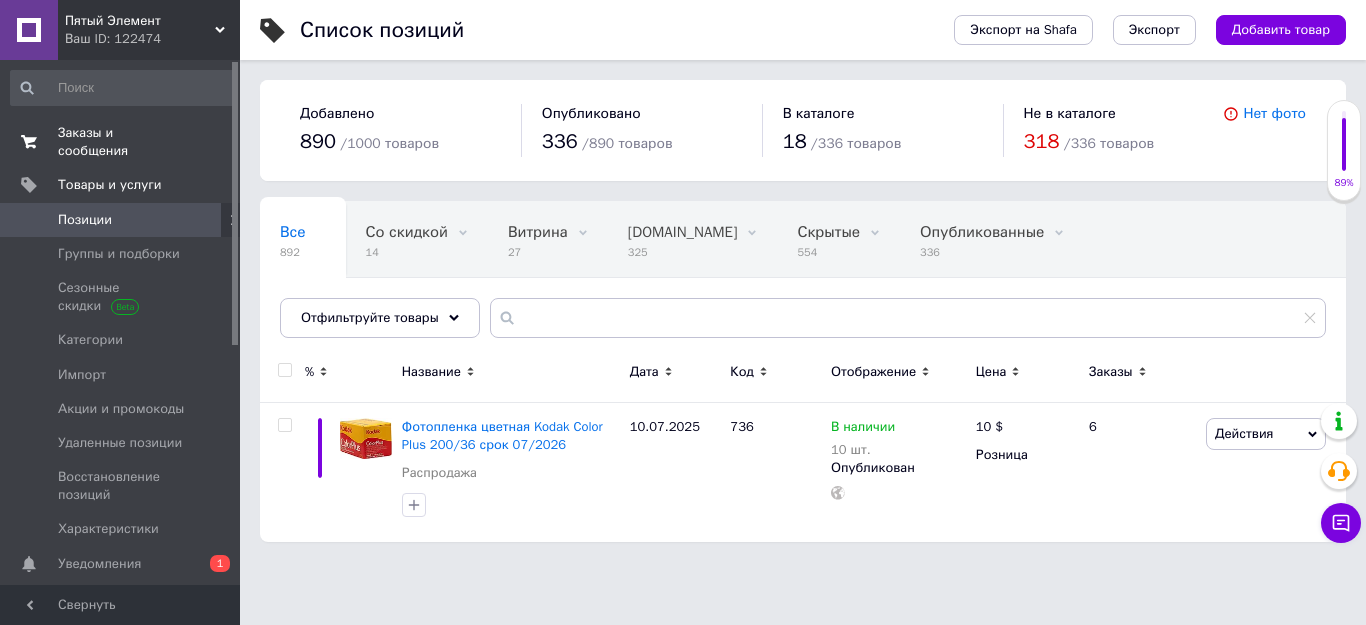 click on "Заказы и сообщения" at bounding box center (121, 142) 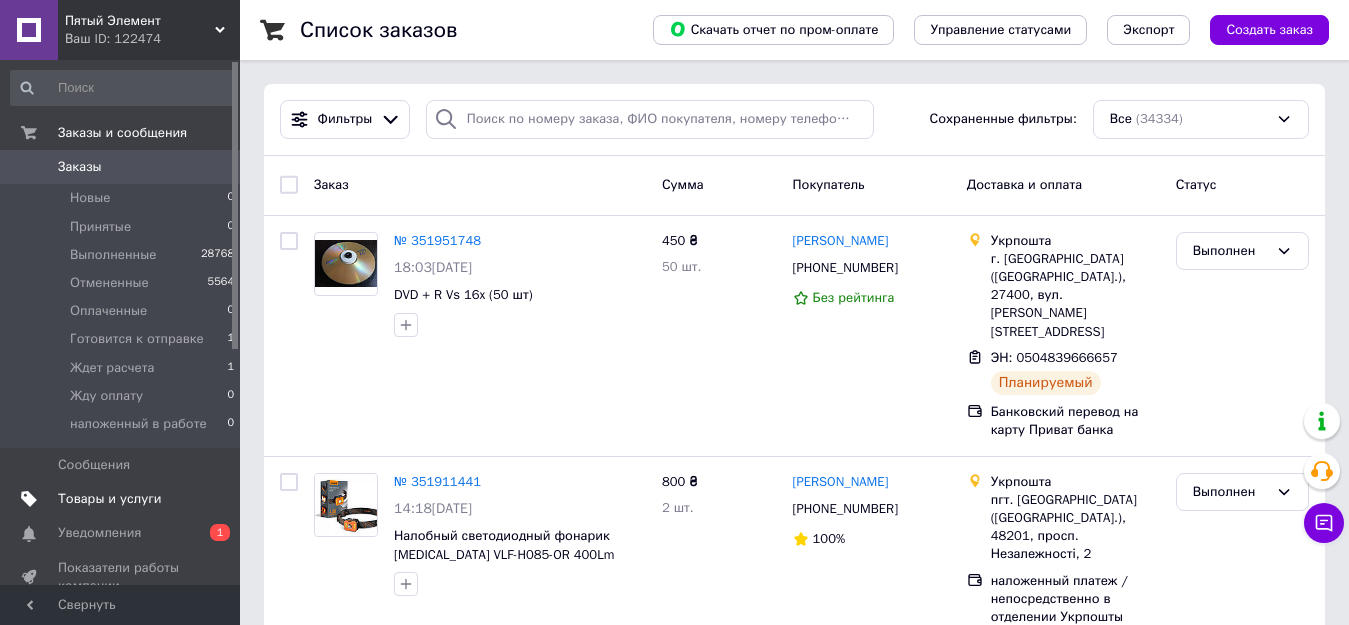 click on "Товары и услуги" at bounding box center [110, 499] 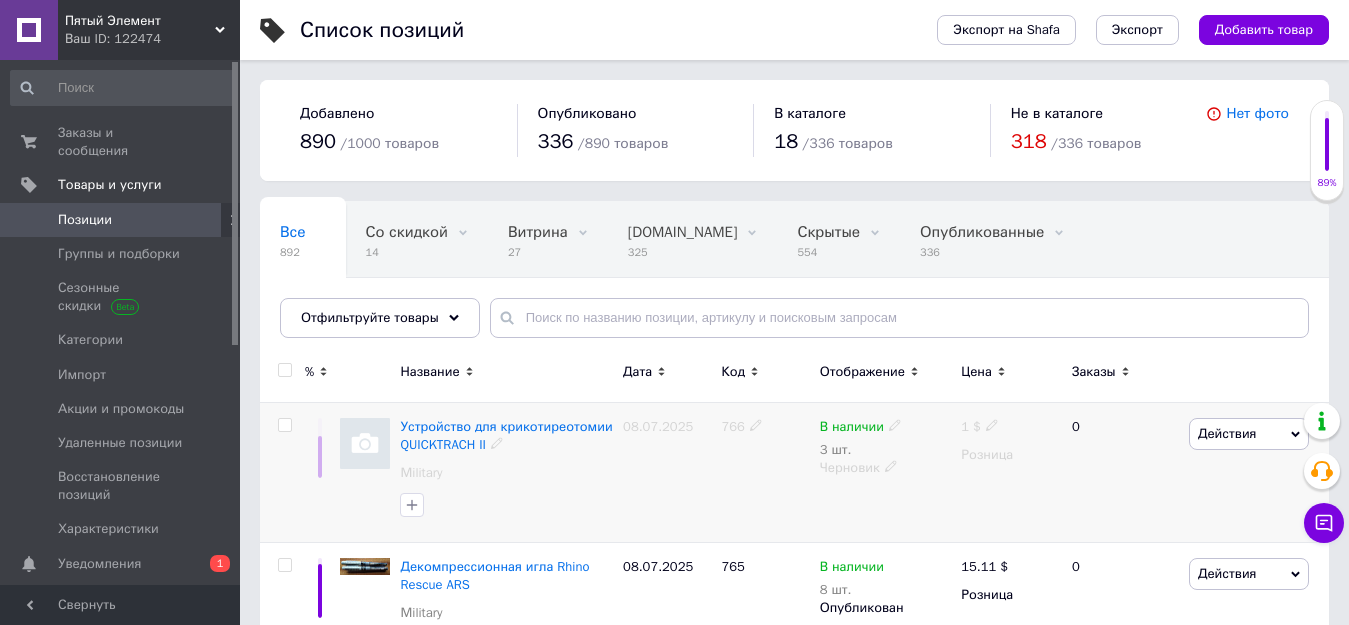 scroll, scrollTop: 200, scrollLeft: 0, axis: vertical 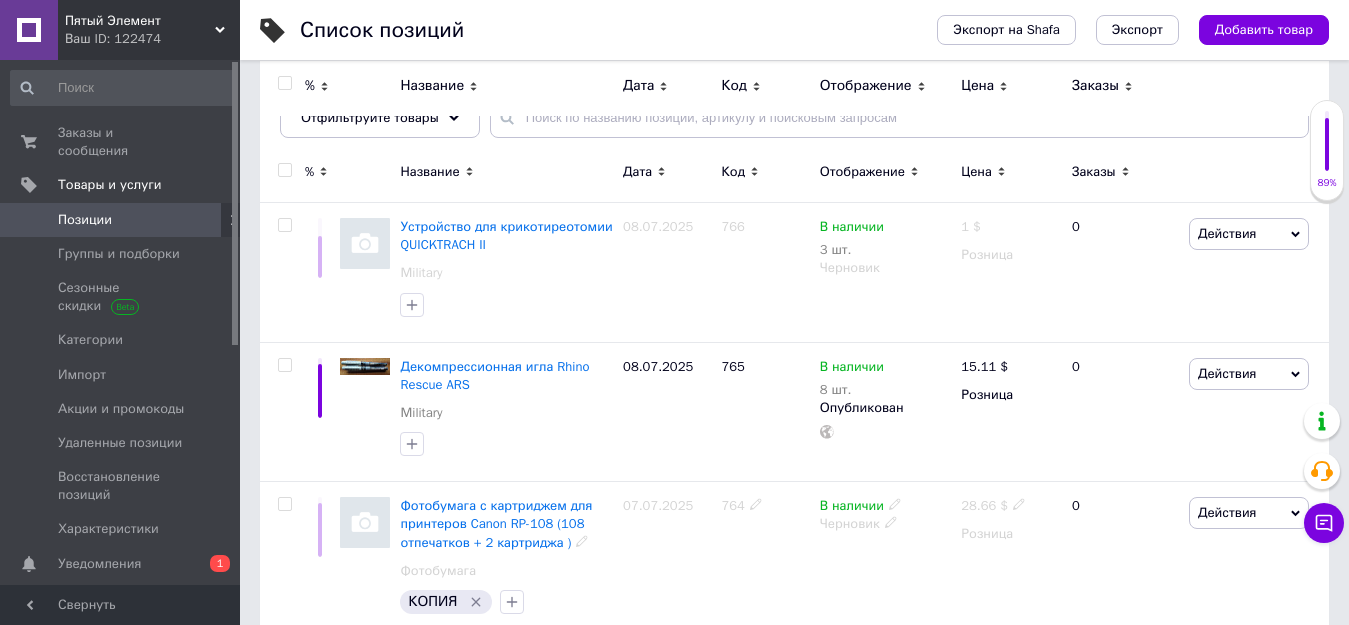 click on "Фотобумага с картриджем для принтеров Canon RP-108 (108 отпечатков + 2 картриджа )" at bounding box center [496, 523] 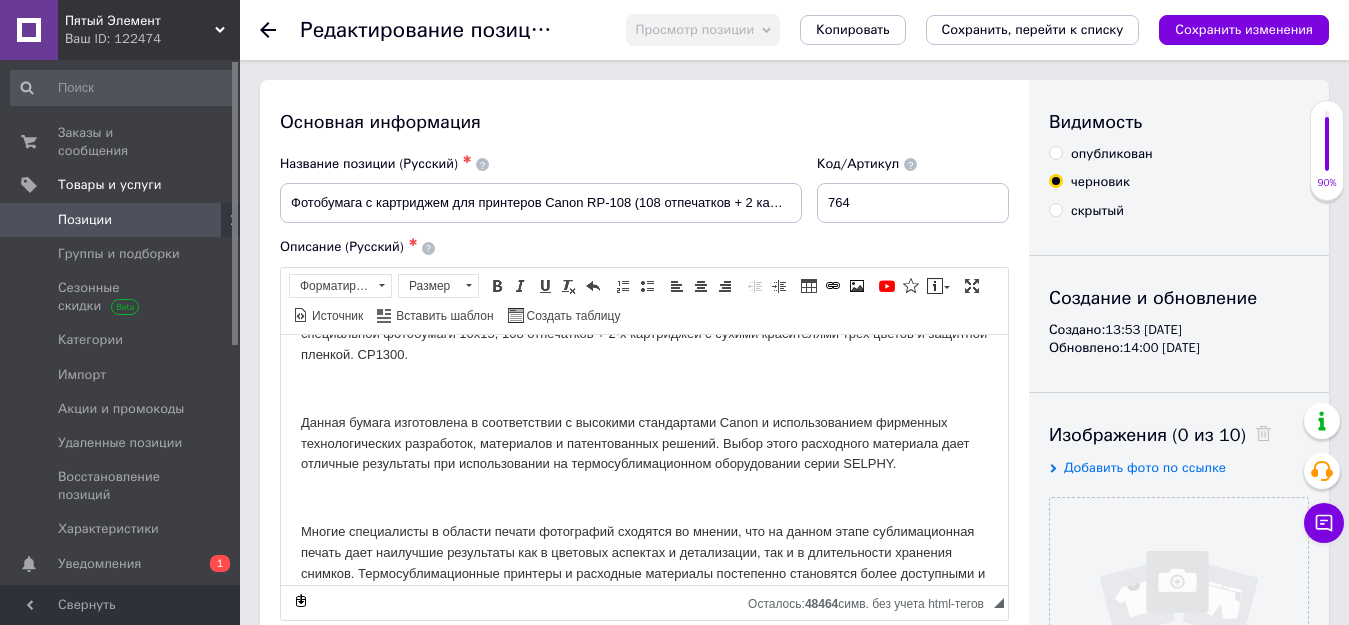 scroll, scrollTop: 98, scrollLeft: 0, axis: vertical 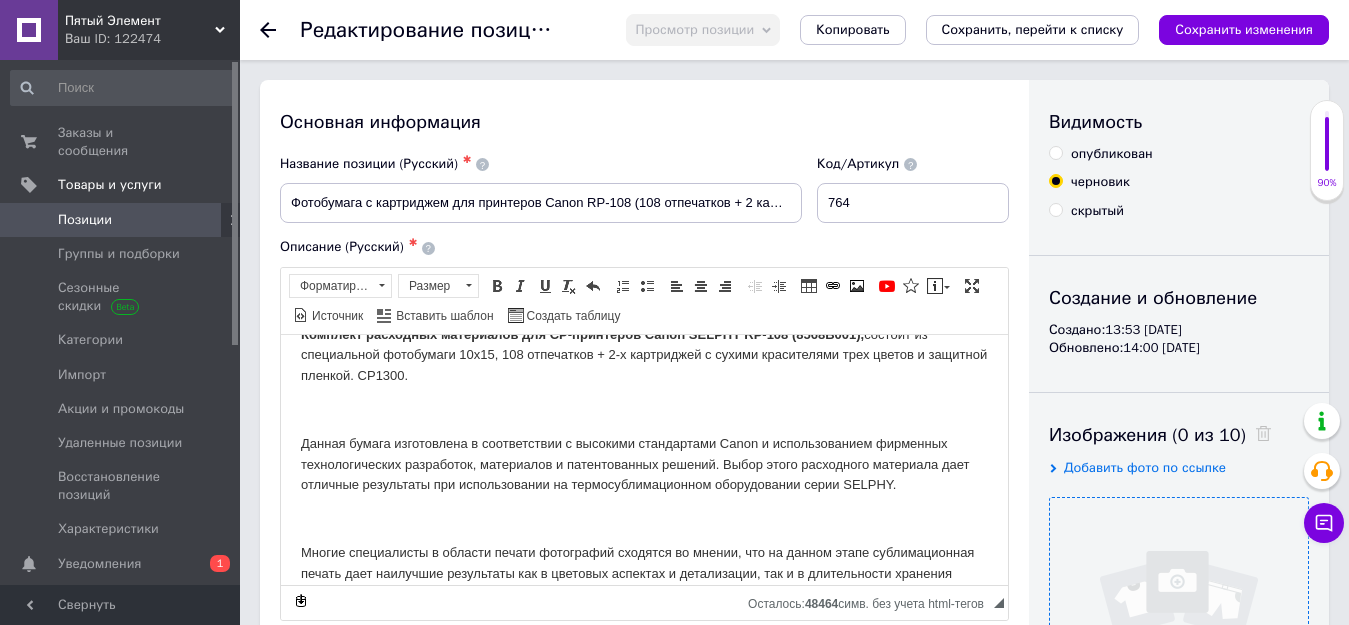 click at bounding box center (1179, 627) 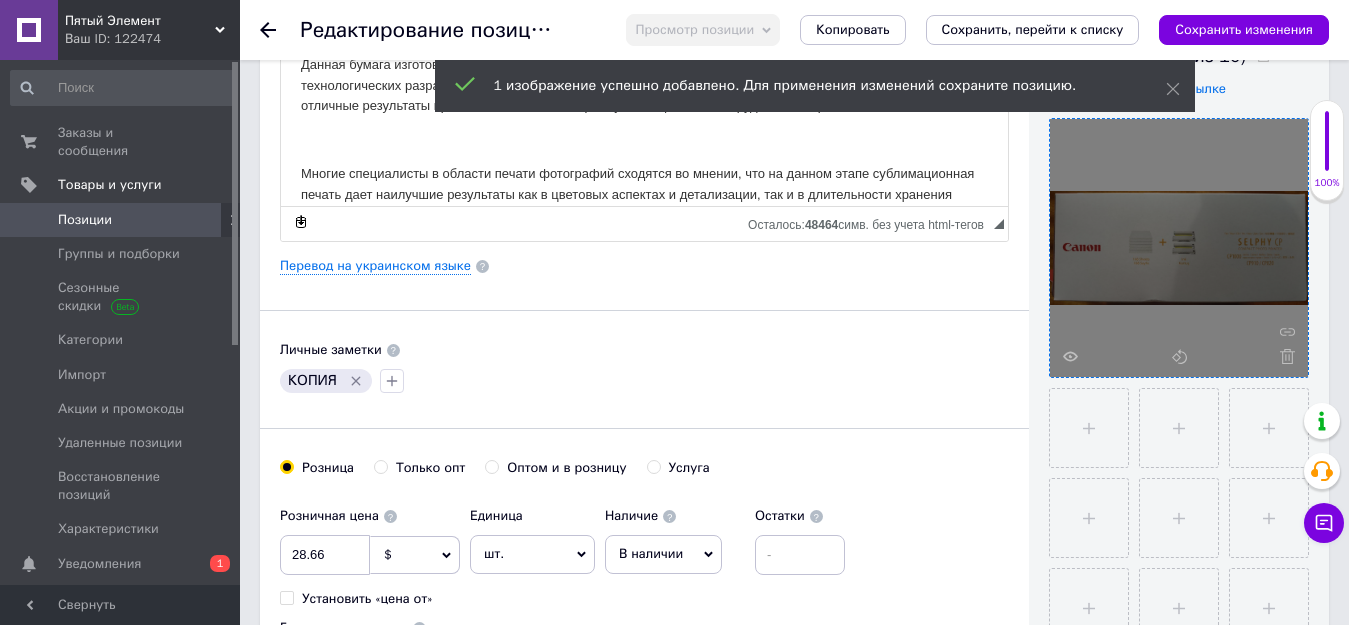 scroll, scrollTop: 400, scrollLeft: 0, axis: vertical 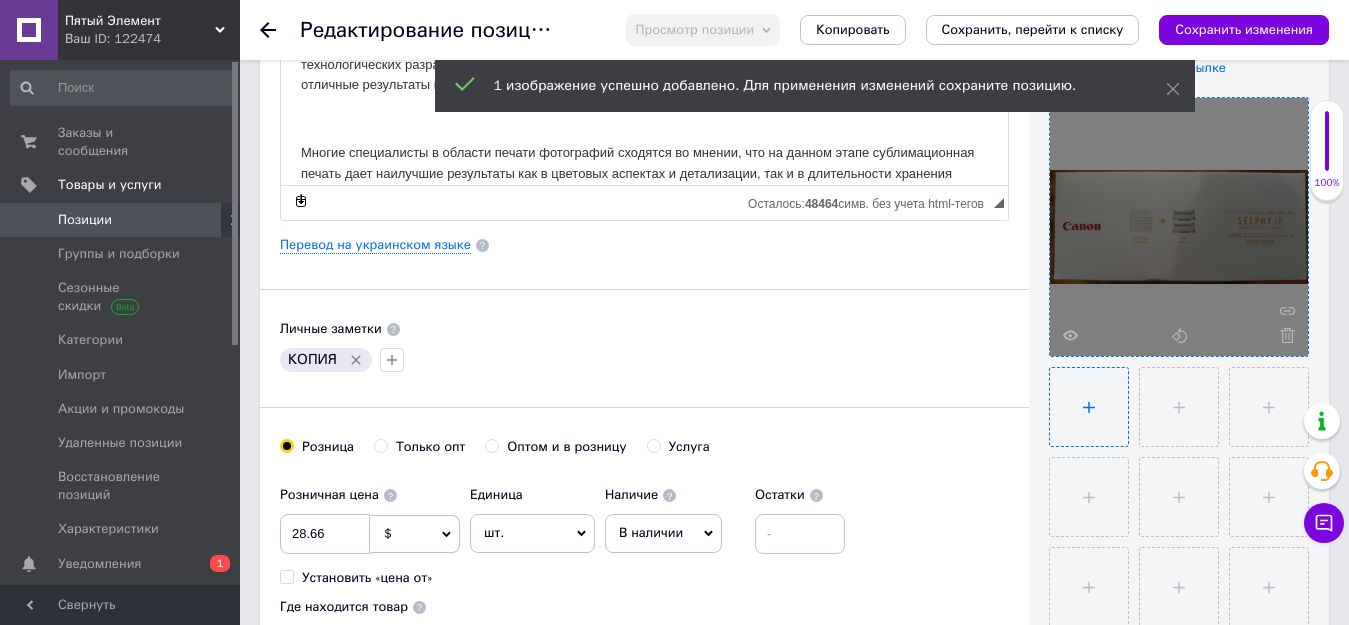 click at bounding box center [1089, 407] 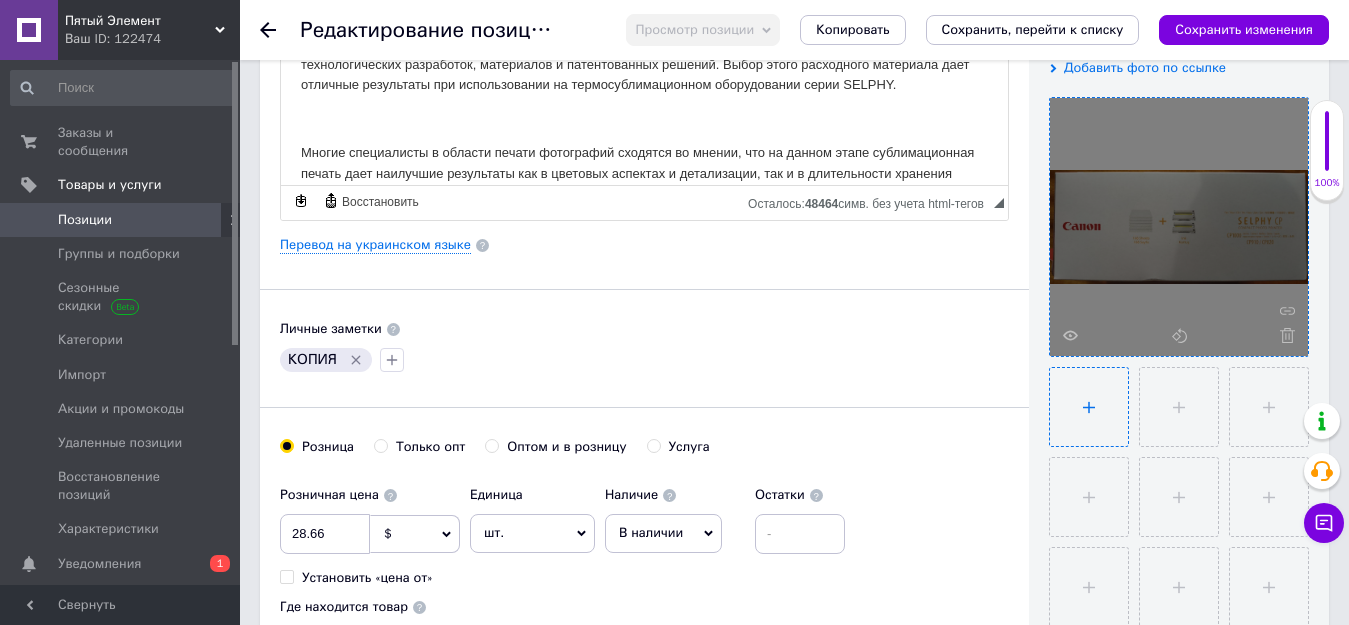 type on "C:\fakepath\2.jpg" 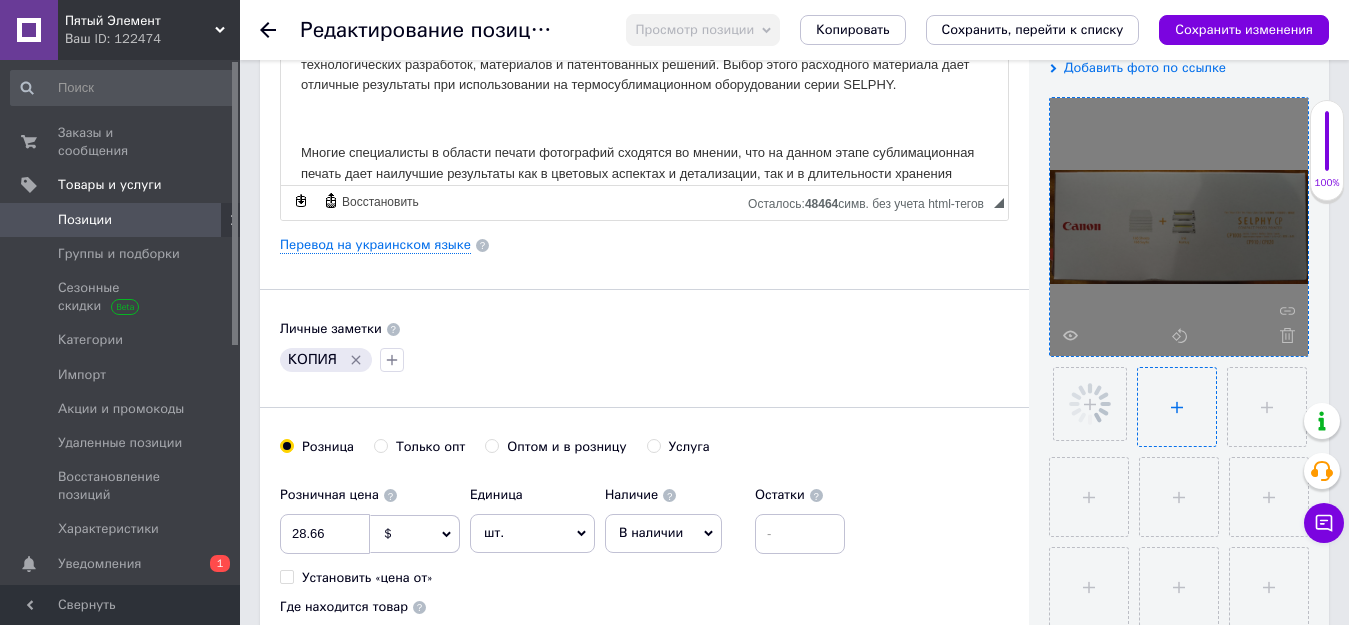 click at bounding box center (1177, 407) 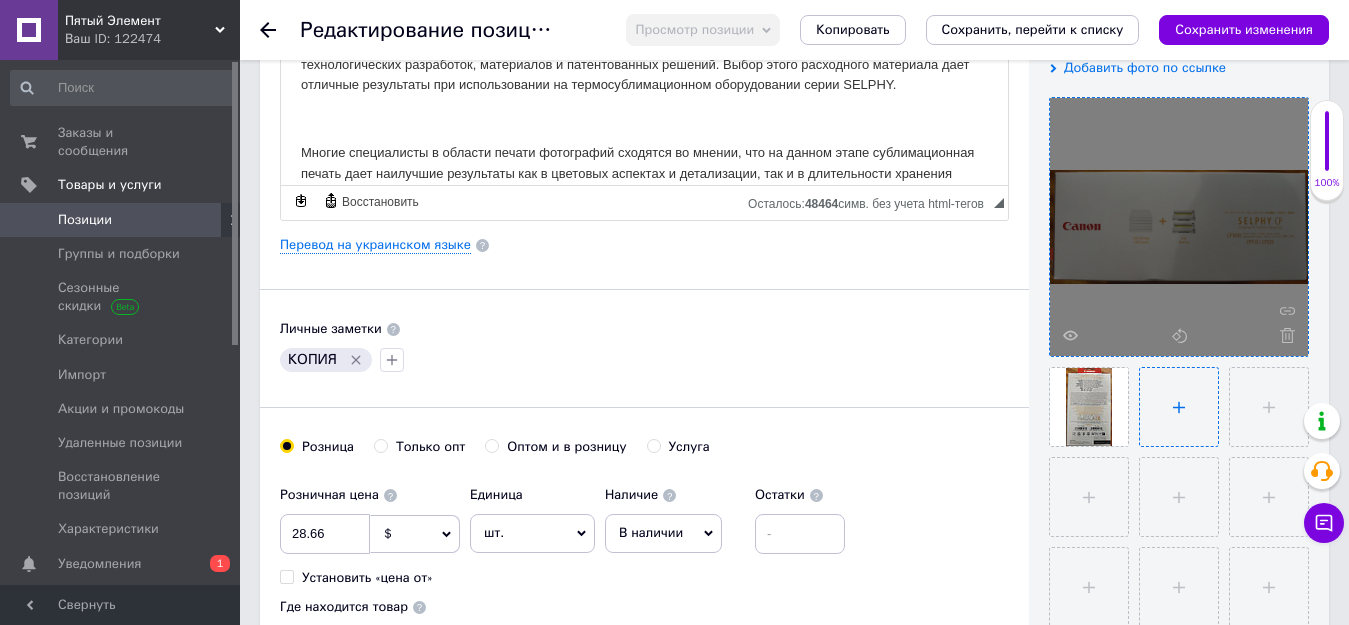 type on "C:\fakepath\3.jpg" 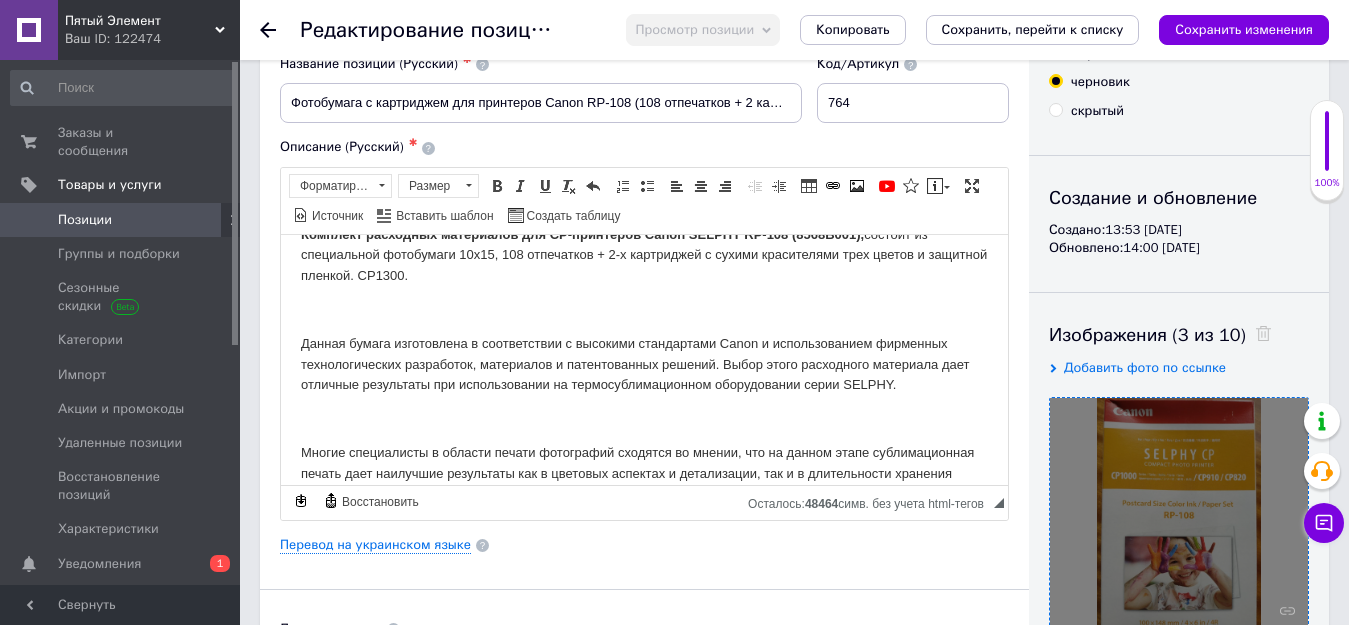 scroll, scrollTop: 0, scrollLeft: 0, axis: both 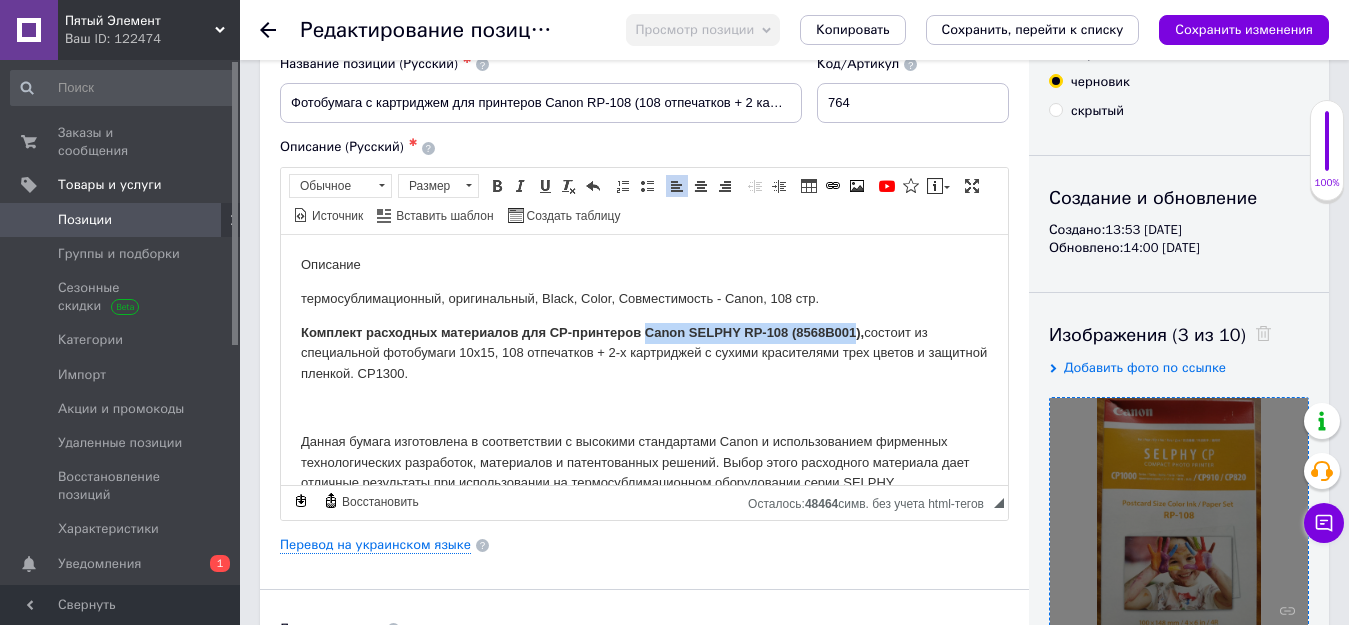 drag, startPoint x: 858, startPoint y: 329, endPoint x: 646, endPoint y: 335, distance: 212.08488 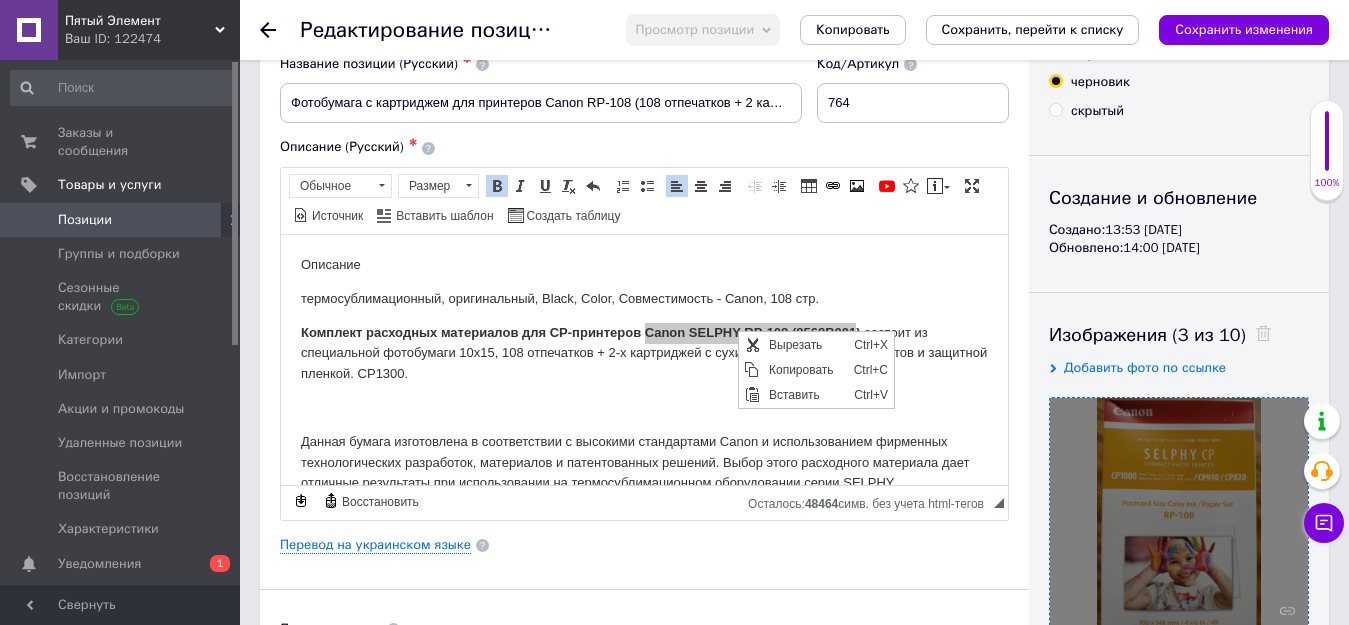 scroll, scrollTop: 0, scrollLeft: 0, axis: both 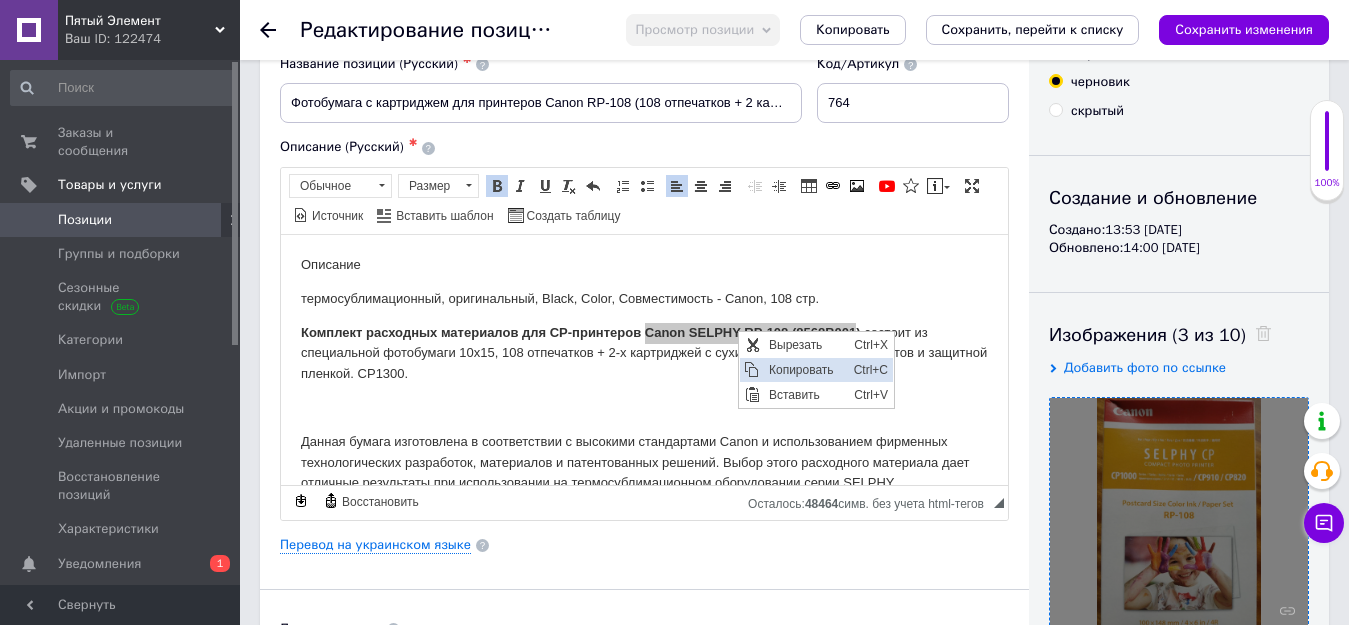drag, startPoint x: 786, startPoint y: 367, endPoint x: 1244, endPoint y: 464, distance: 468.15915 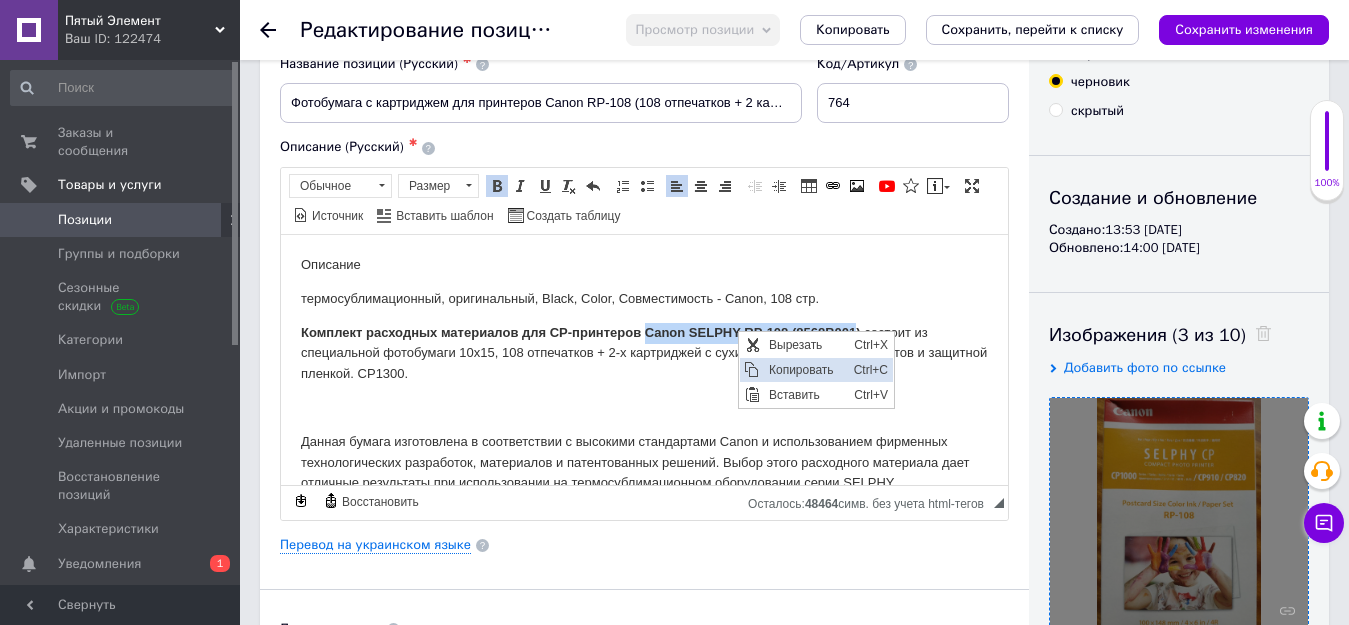 copy on "Canon SELPHY RP-108 (8568B001" 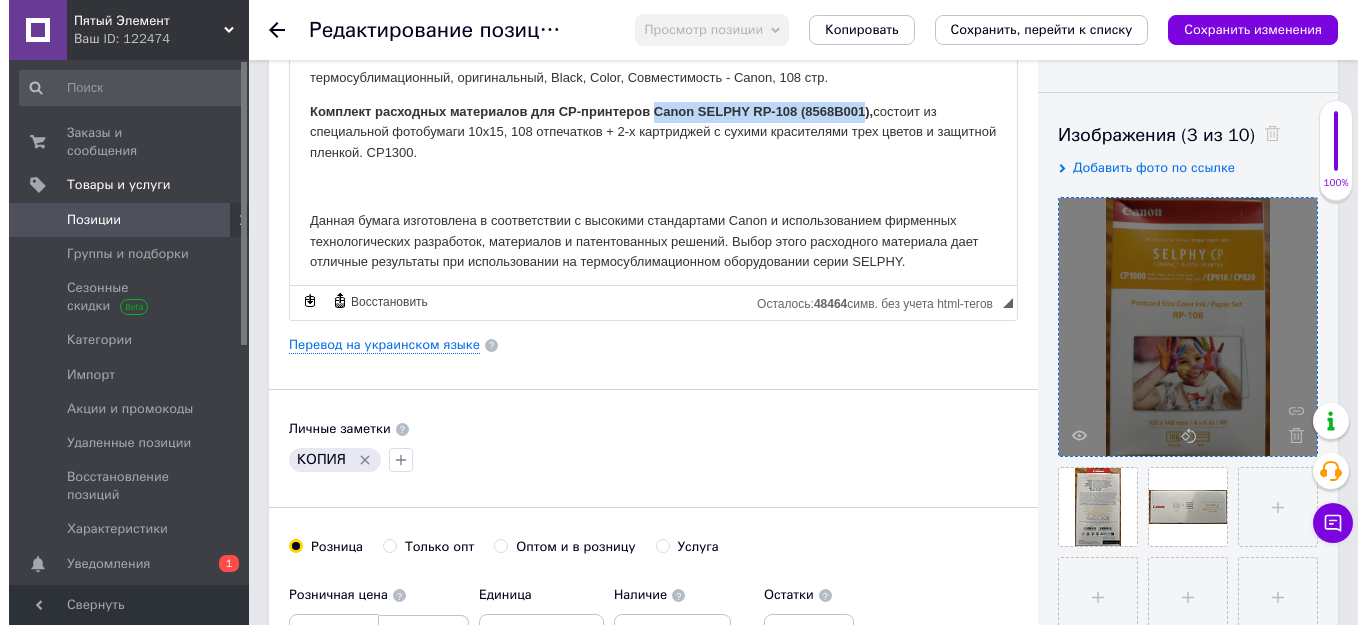 scroll, scrollTop: 0, scrollLeft: 0, axis: both 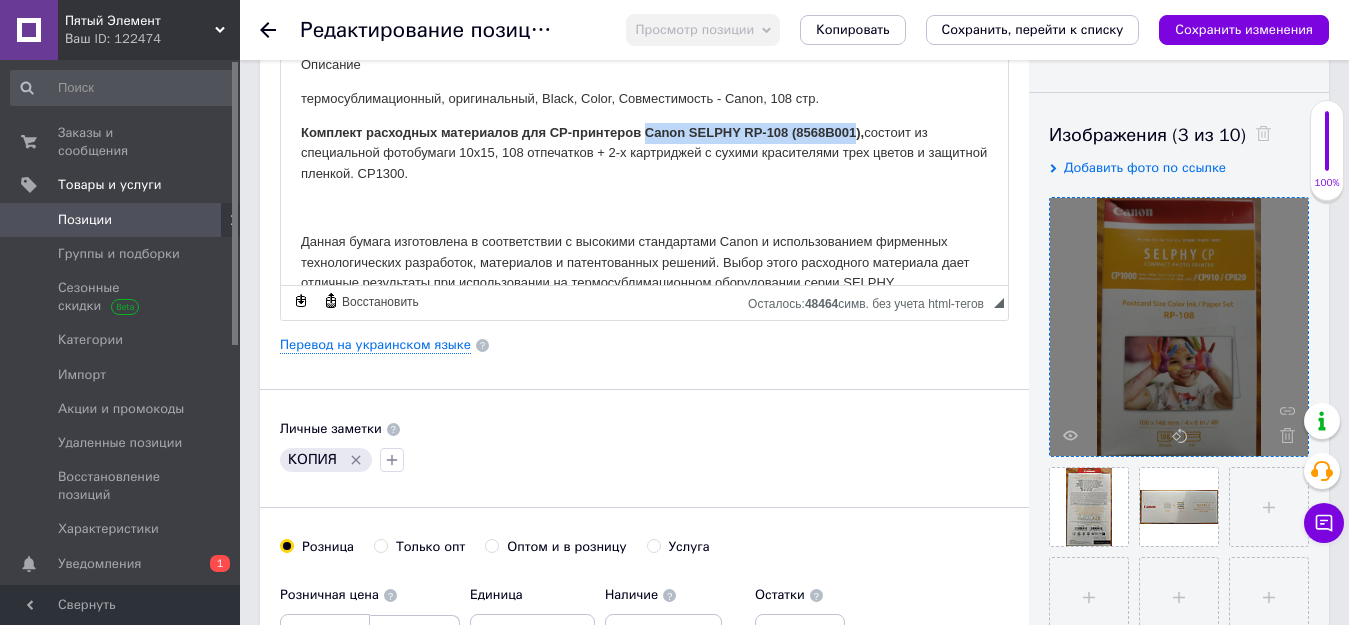drag, startPoint x: 480, startPoint y: 174, endPoint x: 418, endPoint y: 165, distance: 62.649822 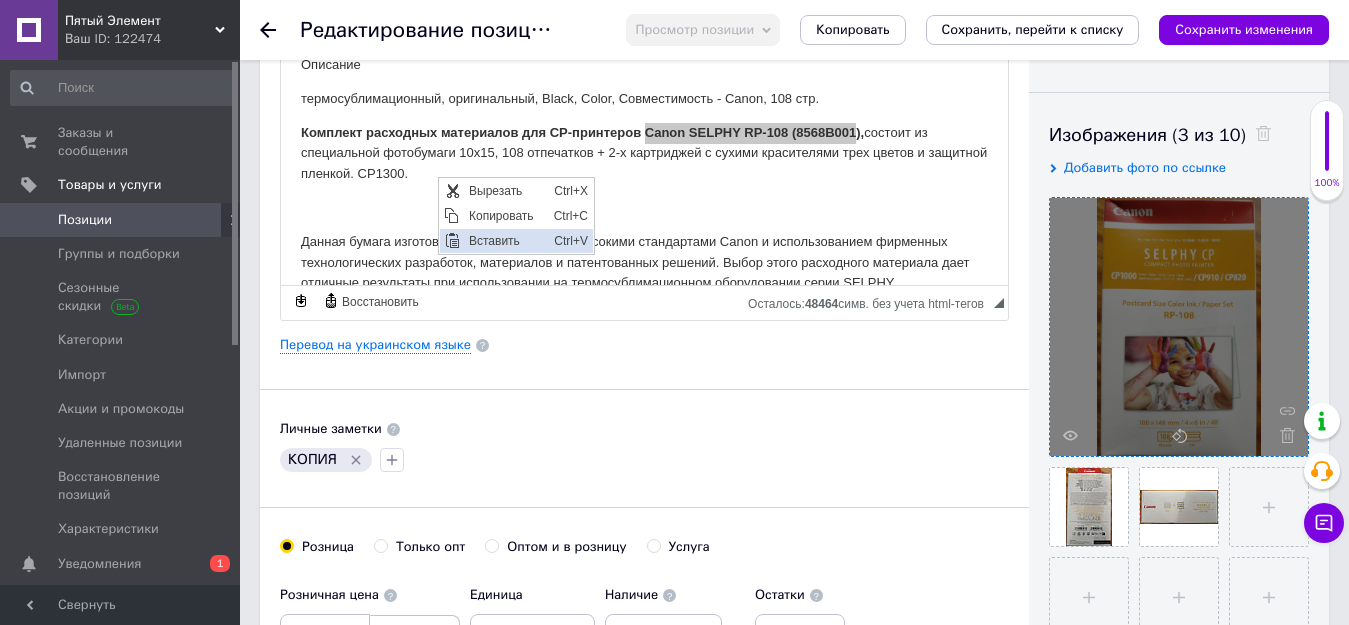 click on "Вставить" at bounding box center [506, 240] 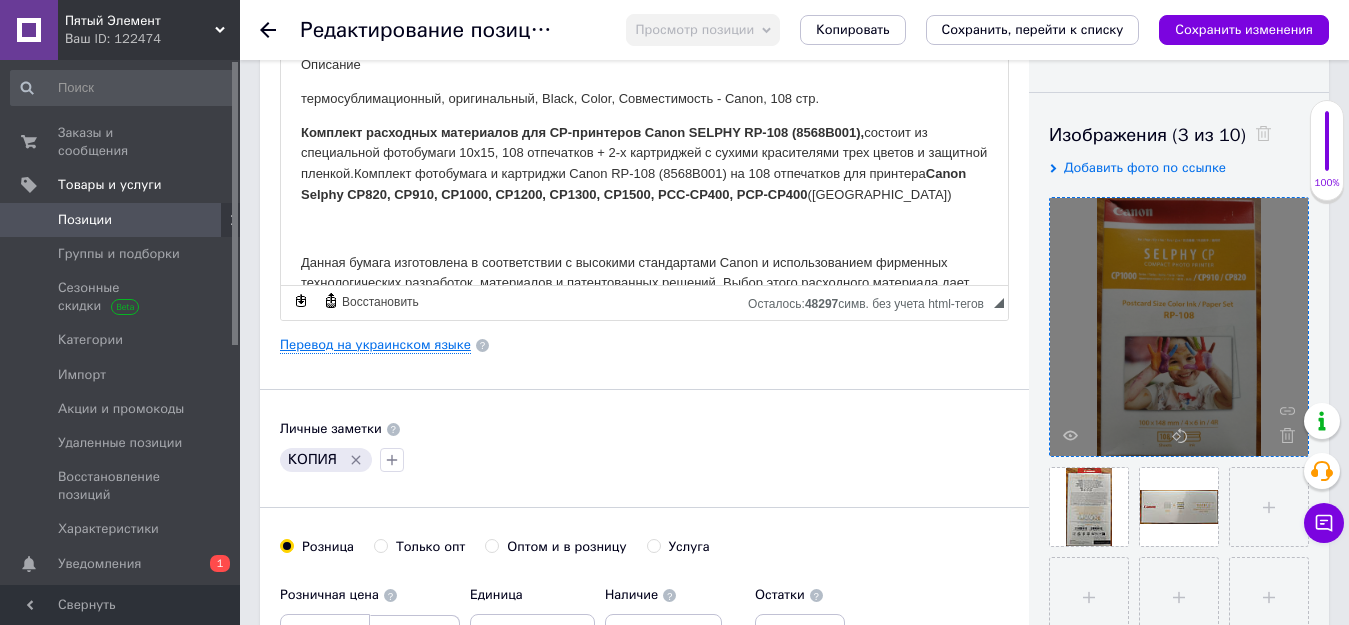 click on "Перевод на украинском языке" at bounding box center [375, 345] 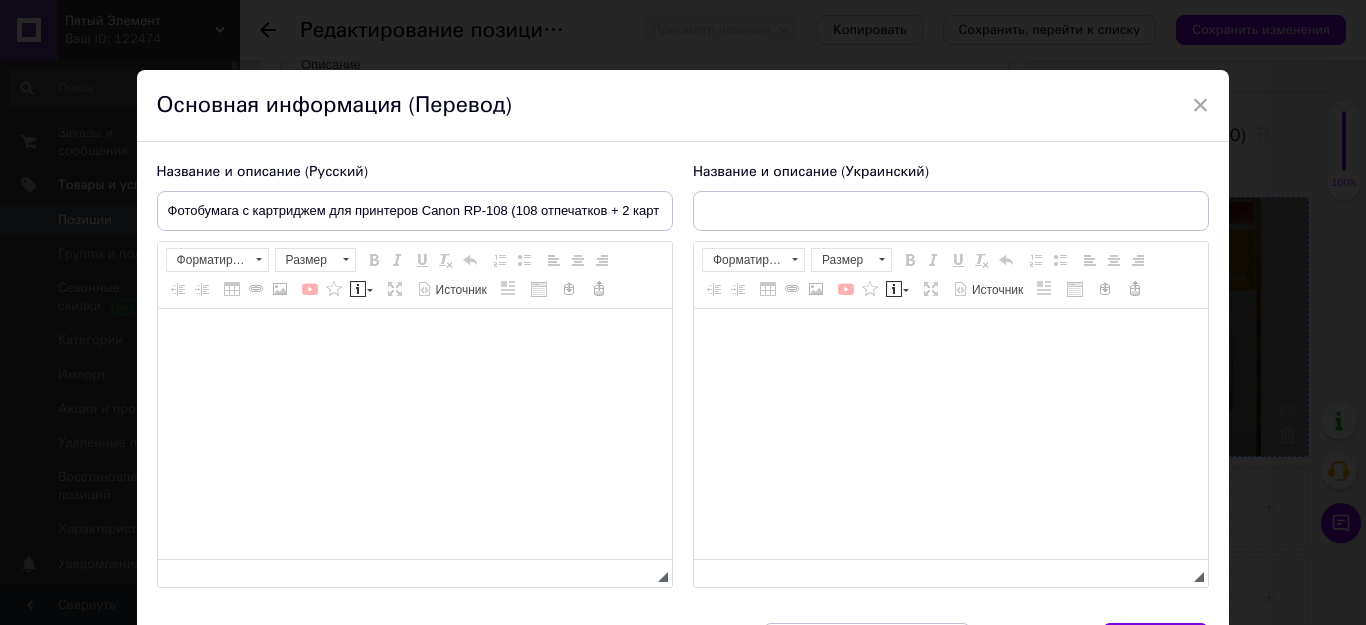 type on "Фотопапір з картриджем для принтерів Canon RP-108 (108 відбитків + 2 картриджі)" 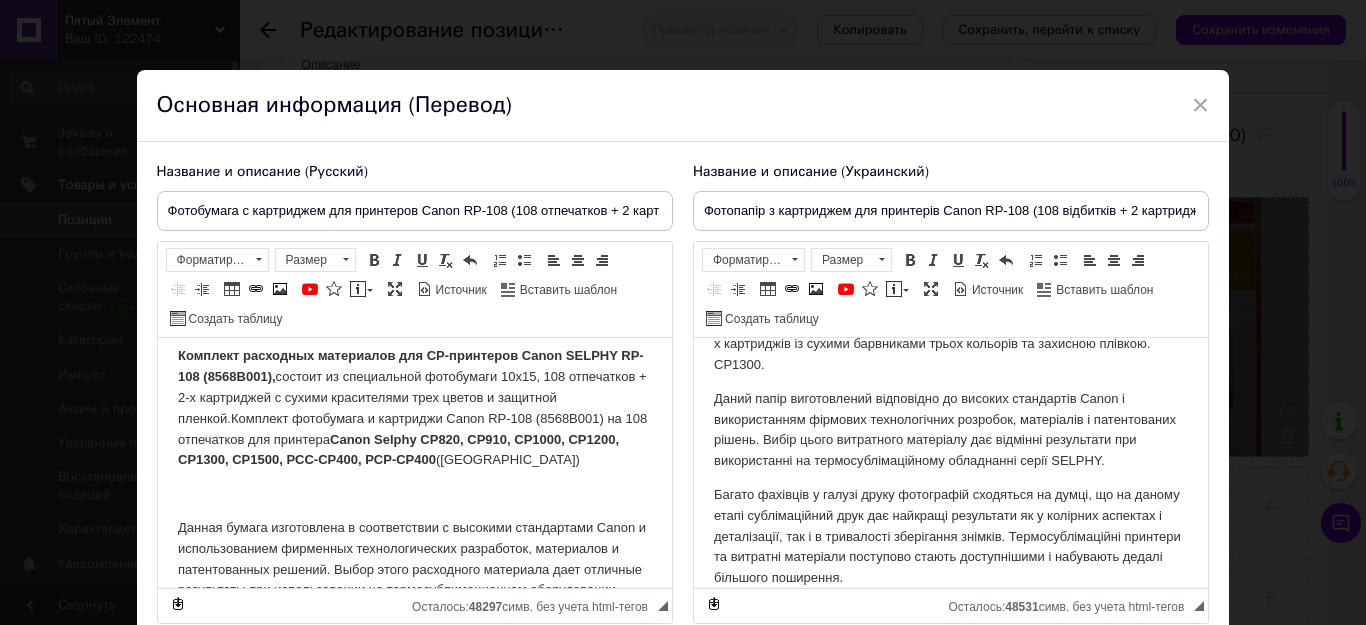 scroll, scrollTop: 130, scrollLeft: 0, axis: vertical 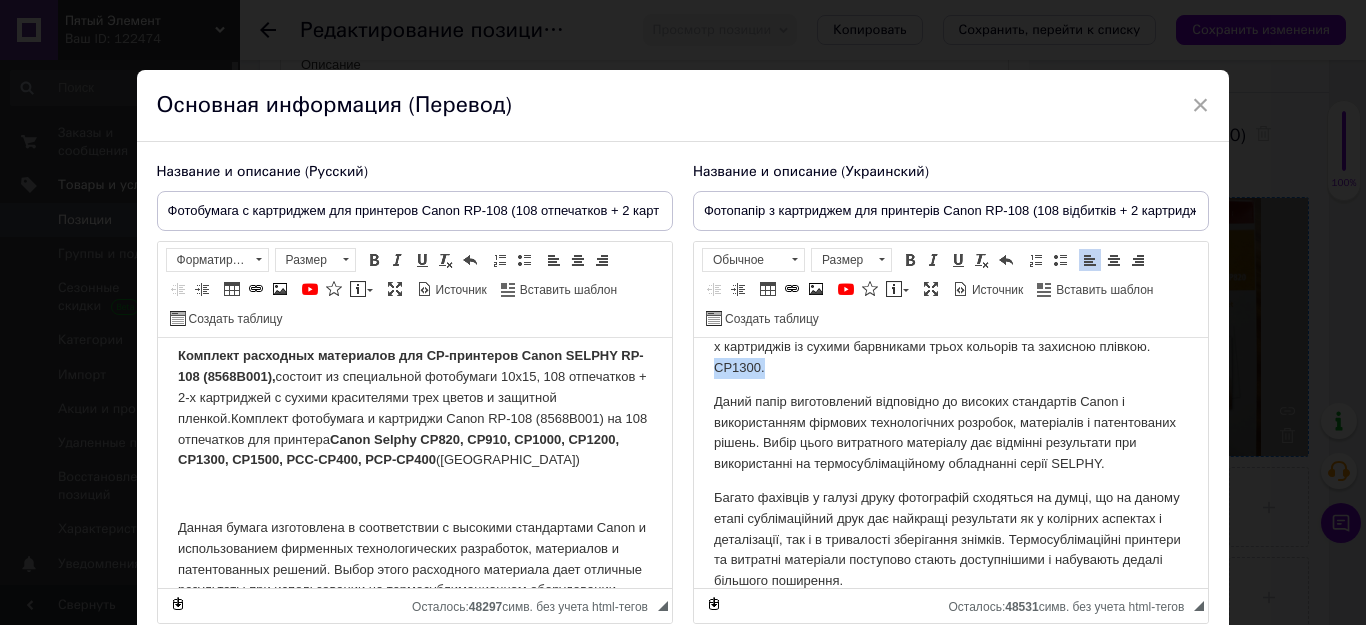 drag, startPoint x: 823, startPoint y: 386, endPoint x: 770, endPoint y: 383, distance: 53.08484 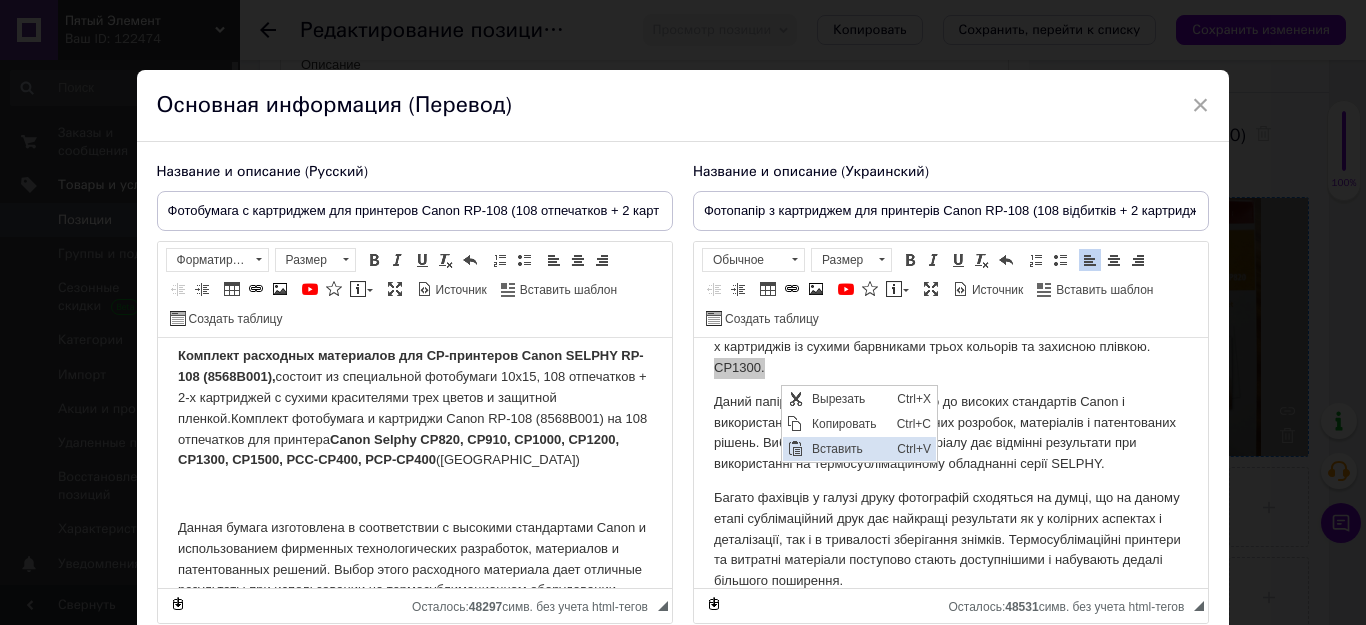 drag, startPoint x: 838, startPoint y: 445, endPoint x: 929, endPoint y: 493, distance: 102.88343 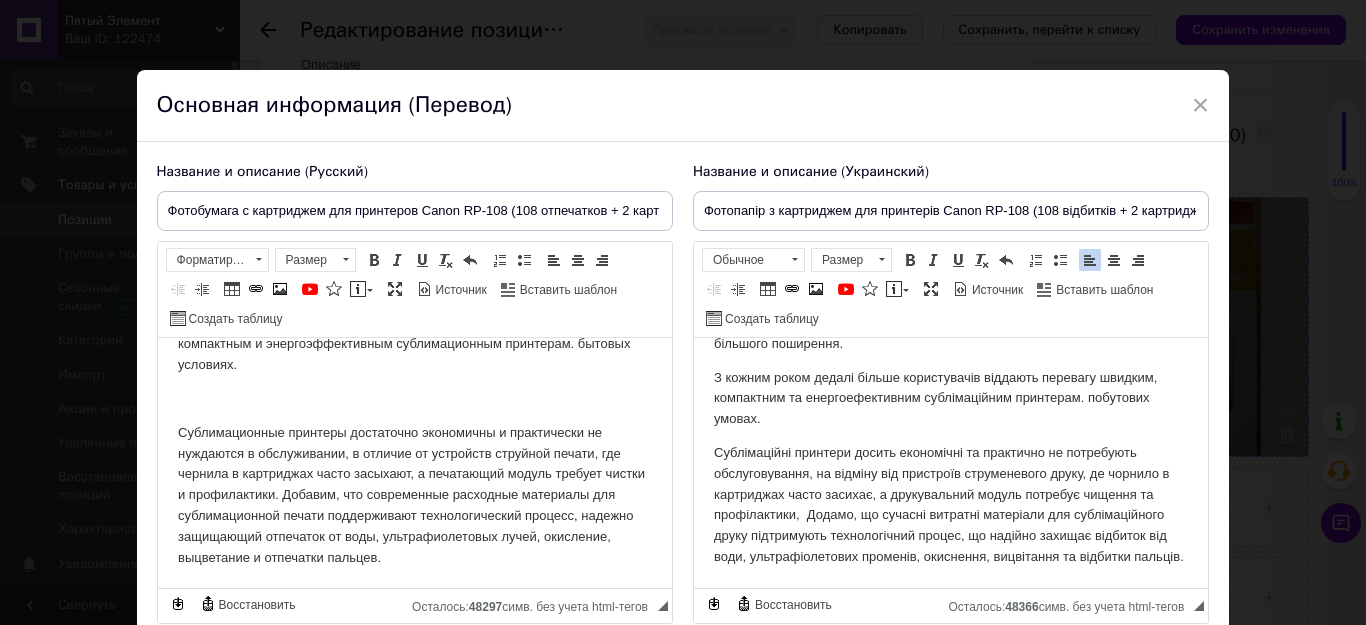 scroll, scrollTop: 471, scrollLeft: 0, axis: vertical 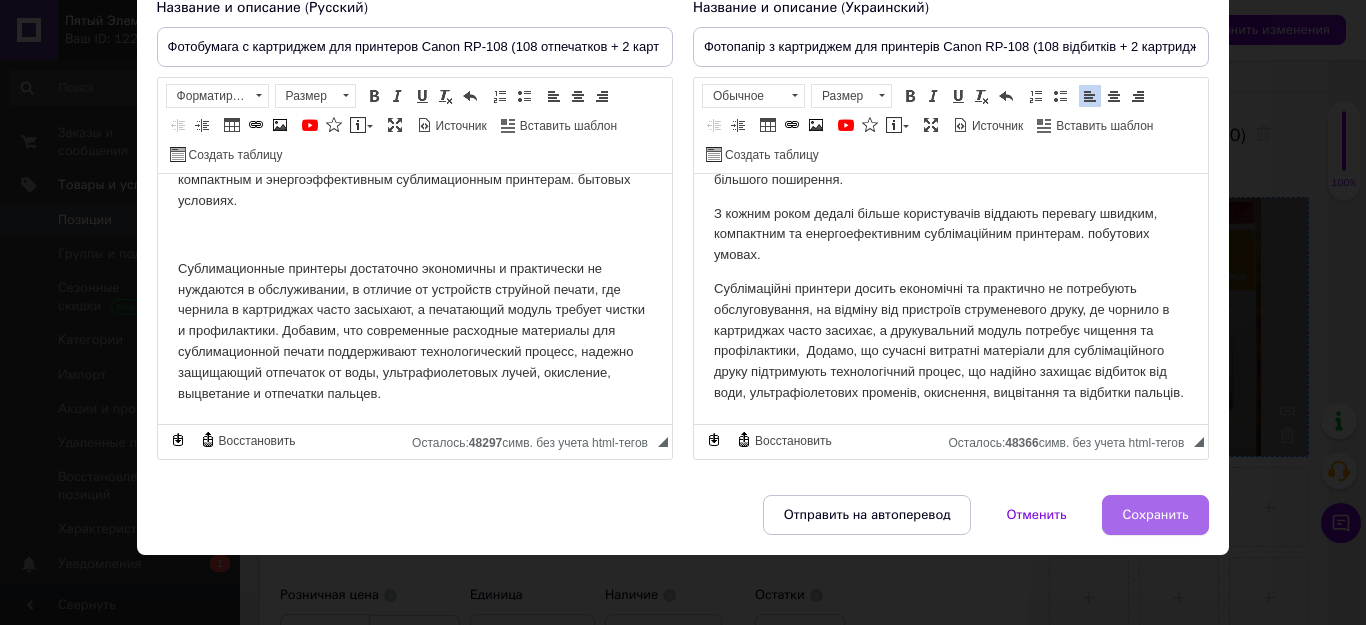 click on "Сохранить" at bounding box center [1156, 515] 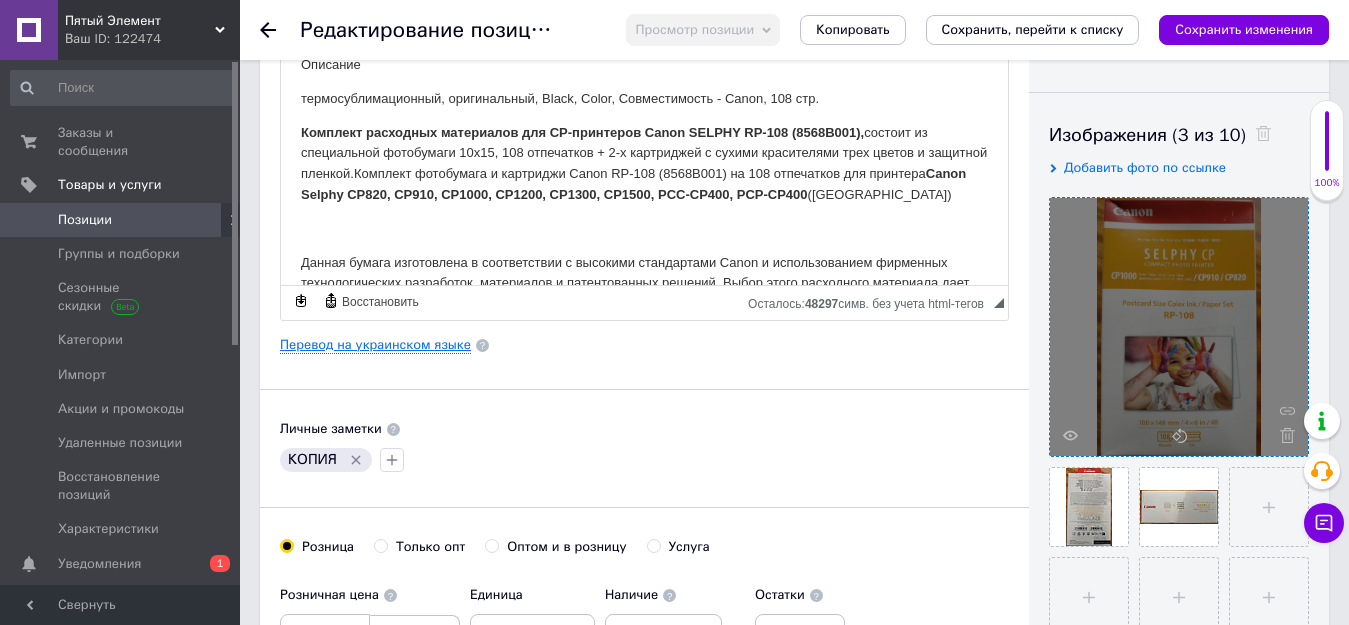 click on "Перевод на украинском языке" at bounding box center [375, 345] 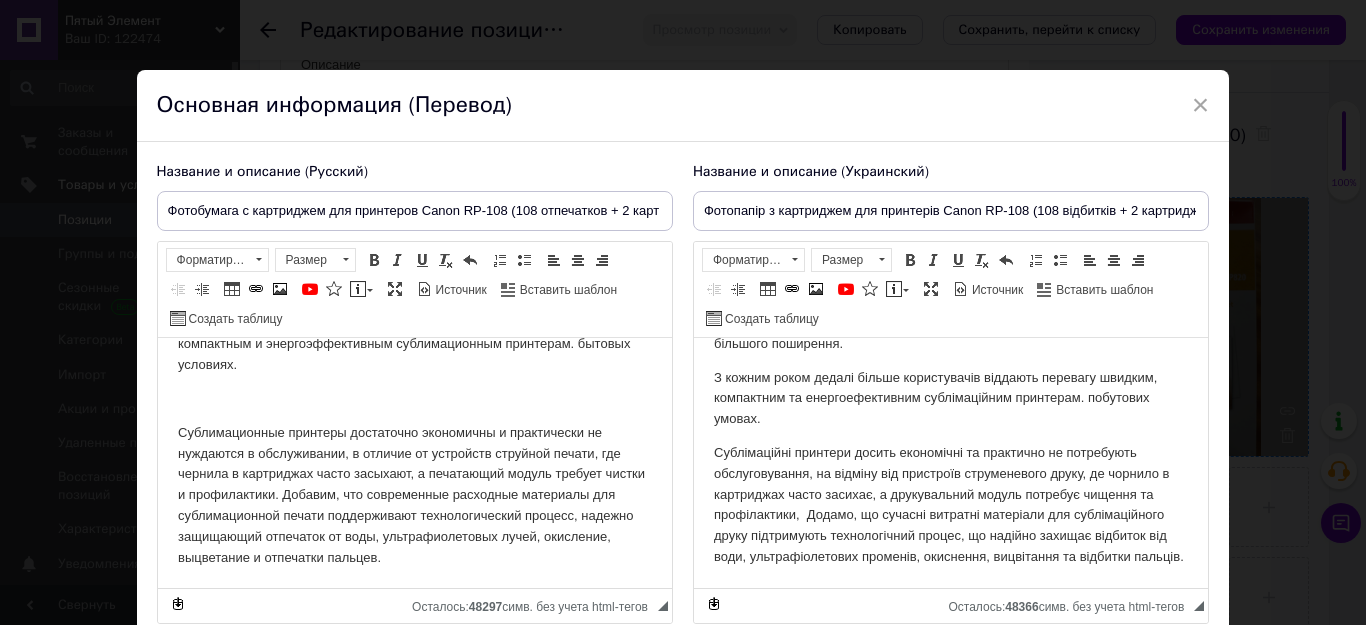 scroll, scrollTop: 471, scrollLeft: 0, axis: vertical 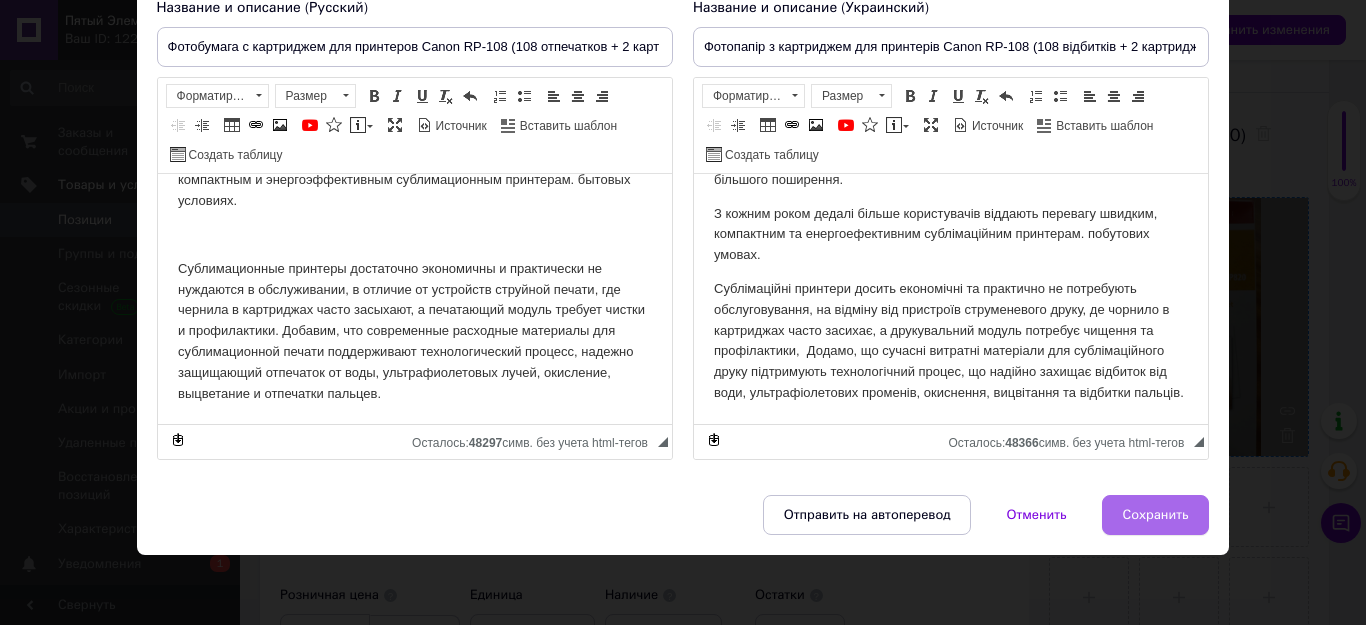 click on "Сохранить" at bounding box center (1156, 515) 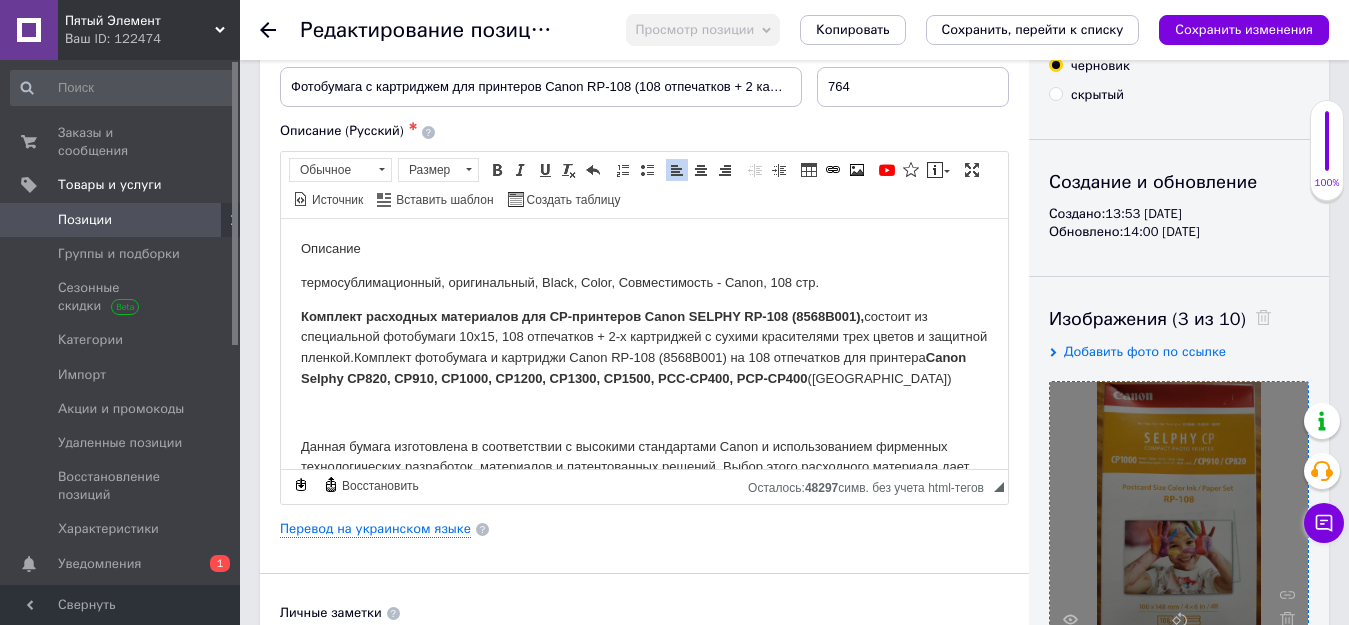 scroll, scrollTop: 0, scrollLeft: 0, axis: both 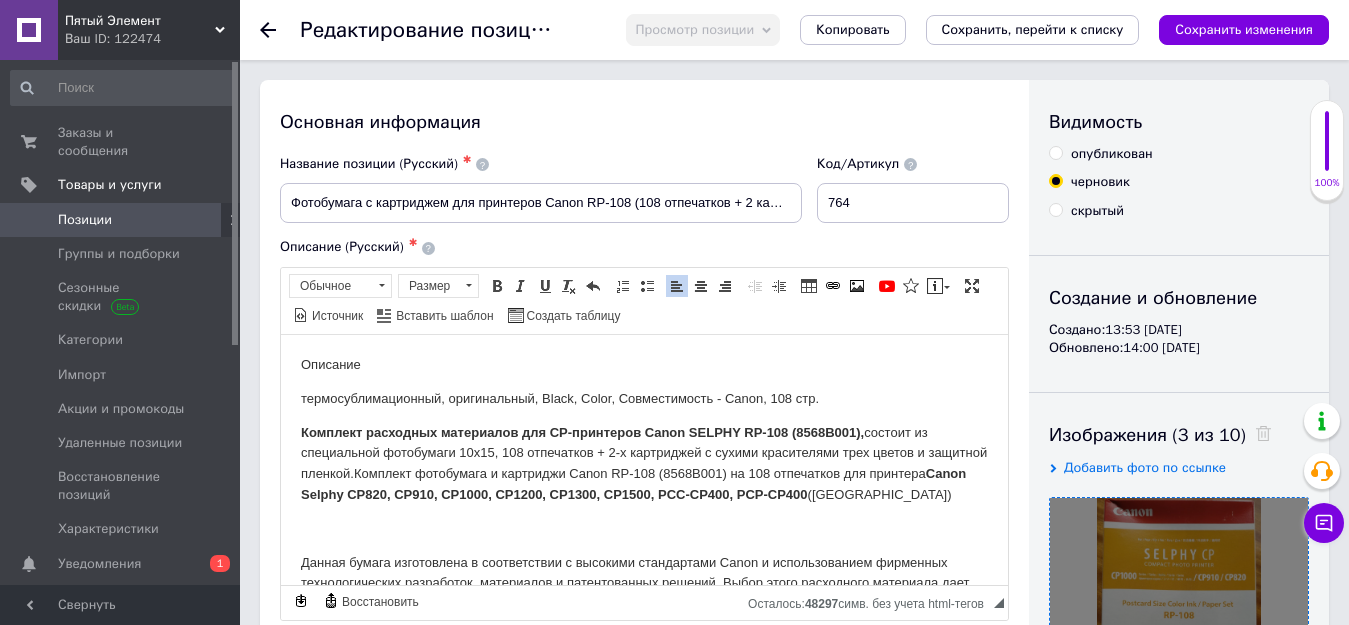 click on "опубликован" at bounding box center (1055, 152) 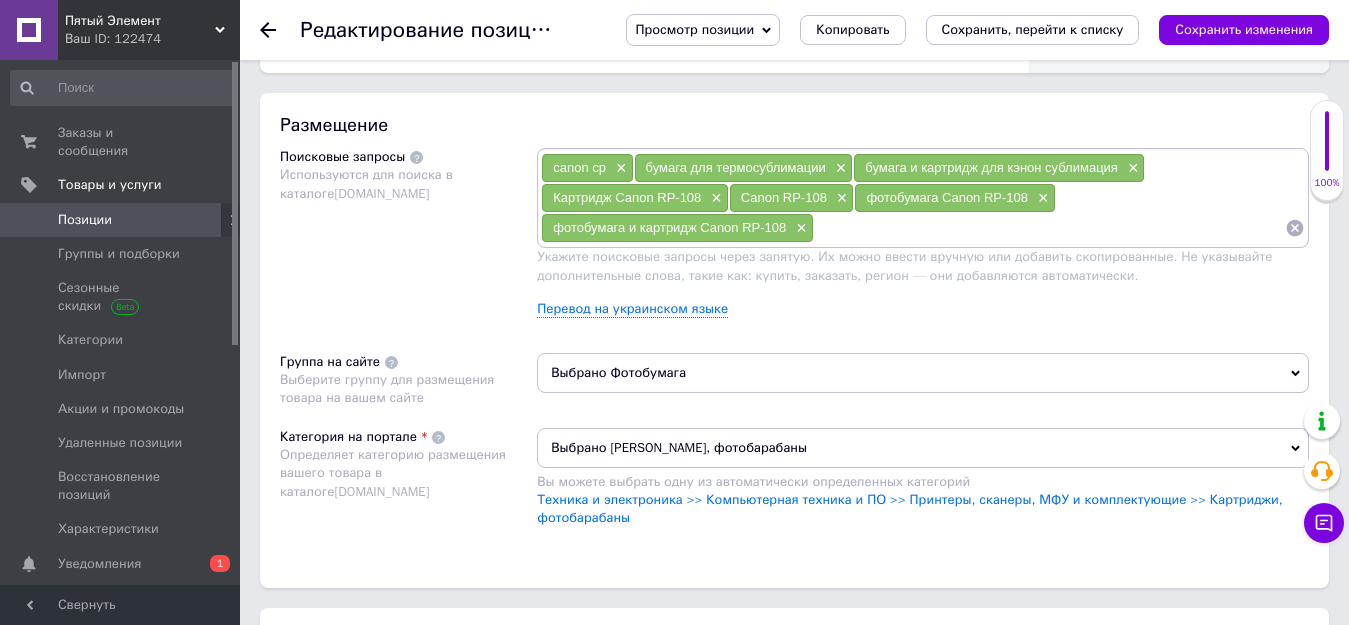scroll, scrollTop: 1100, scrollLeft: 0, axis: vertical 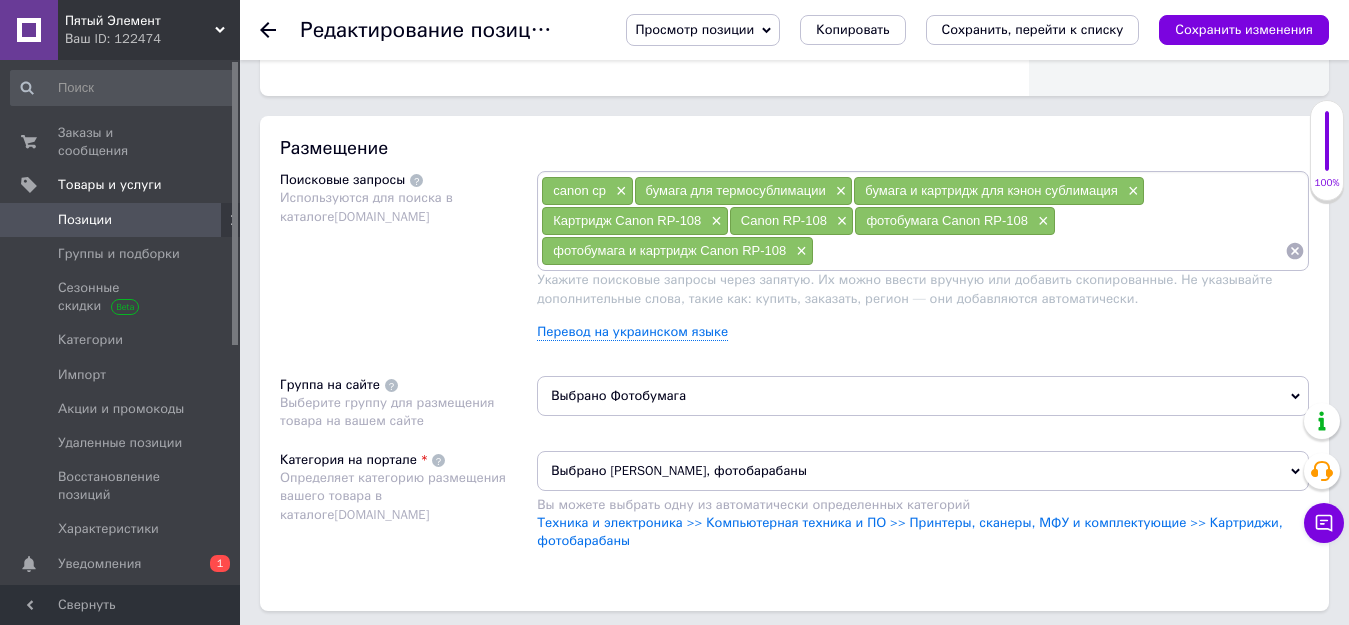 click on "Выбрано Фотобумага" at bounding box center [923, 396] 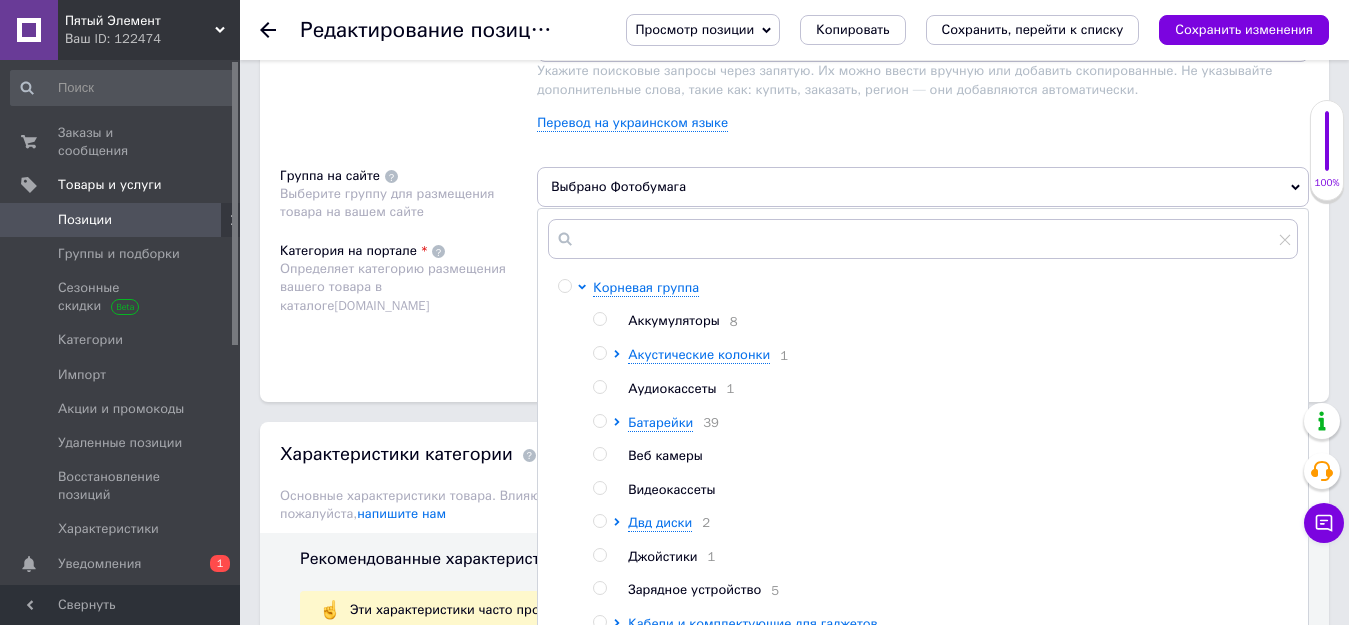 scroll, scrollTop: 1400, scrollLeft: 0, axis: vertical 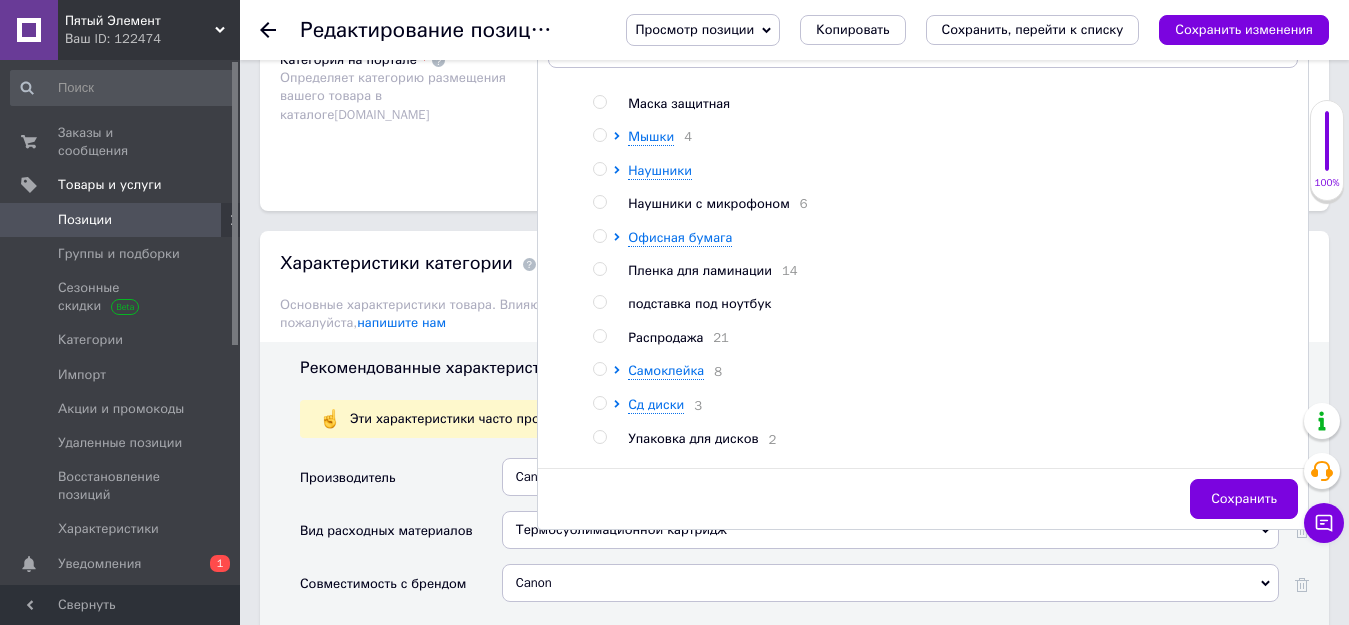 click at bounding box center [599, 336] 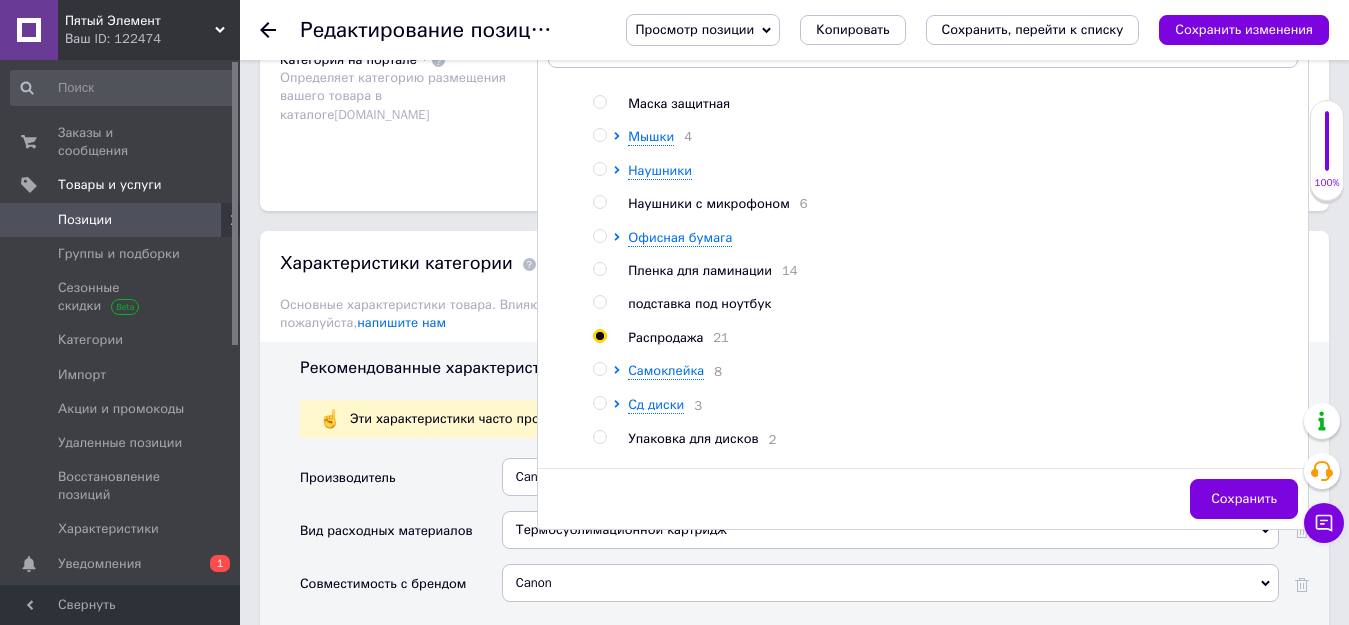 radio on "true" 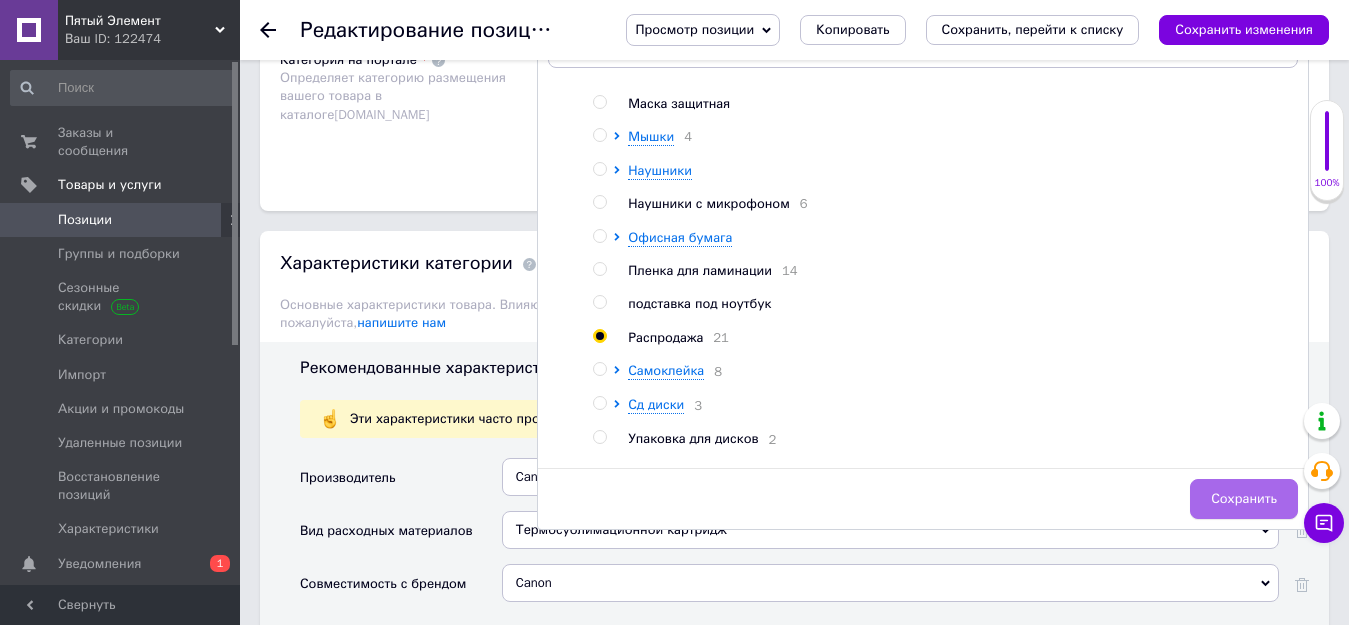 click on "Сохранить" at bounding box center (1244, 499) 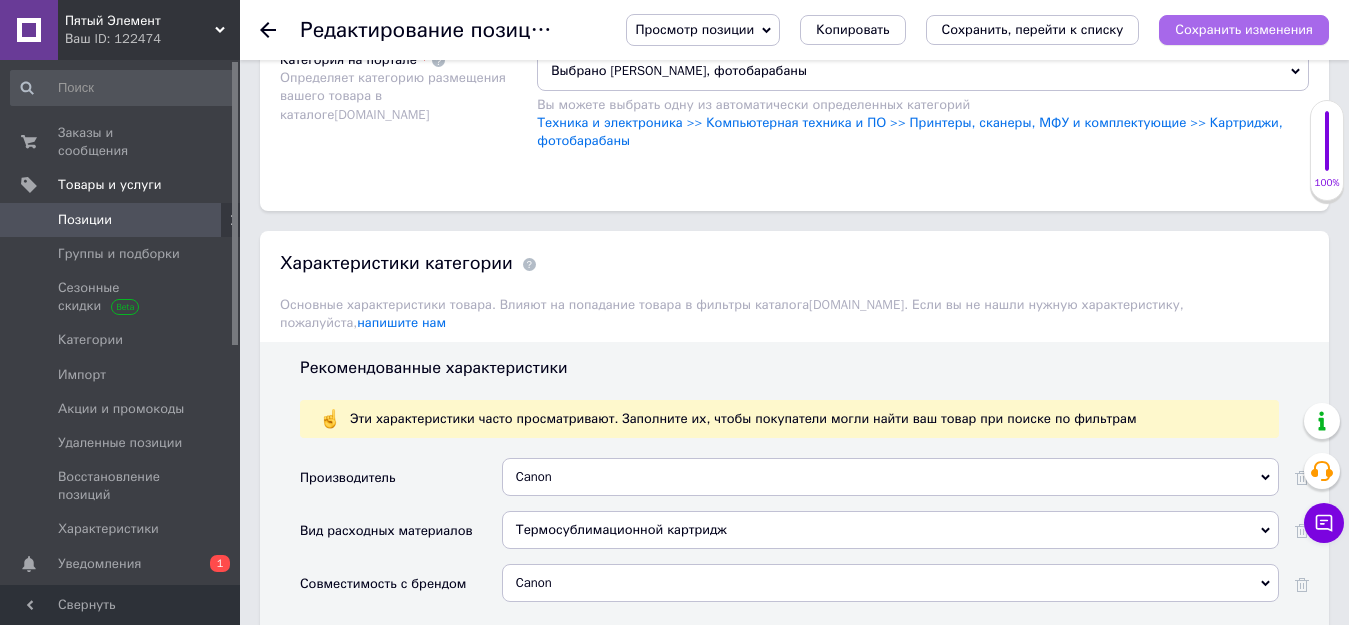 click on "Сохранить изменения" at bounding box center [1244, 29] 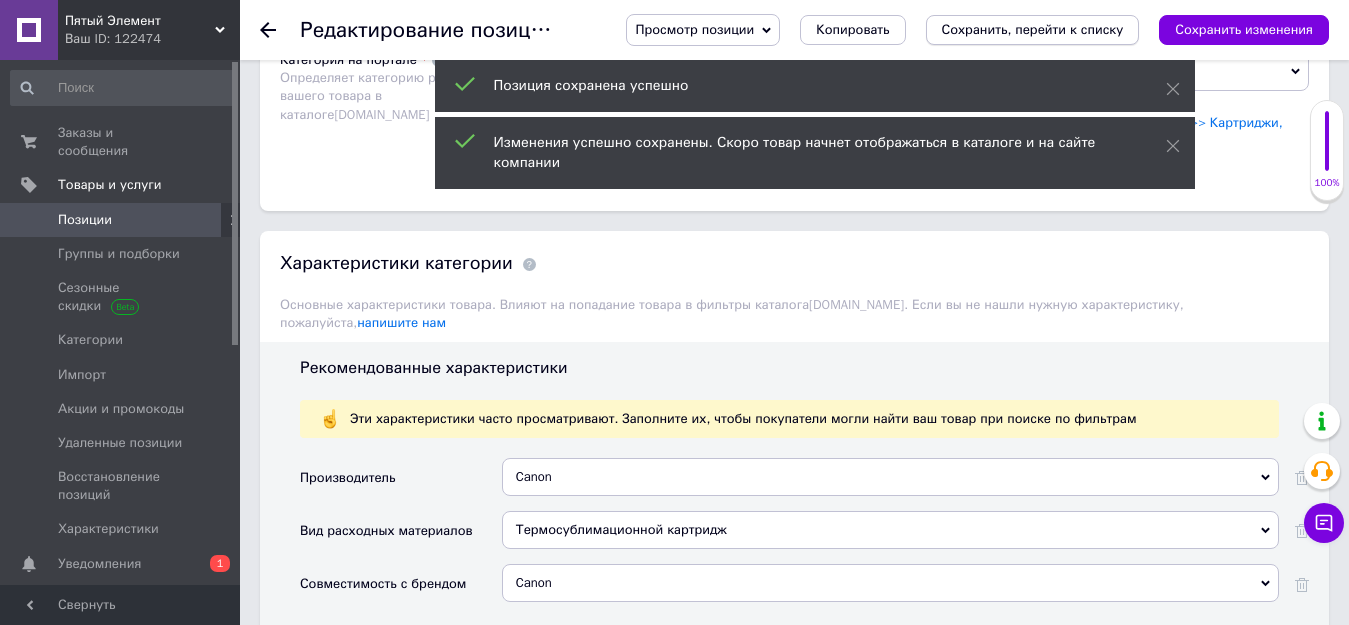 click on "Сохранить, перейти к списку" at bounding box center (1033, 29) 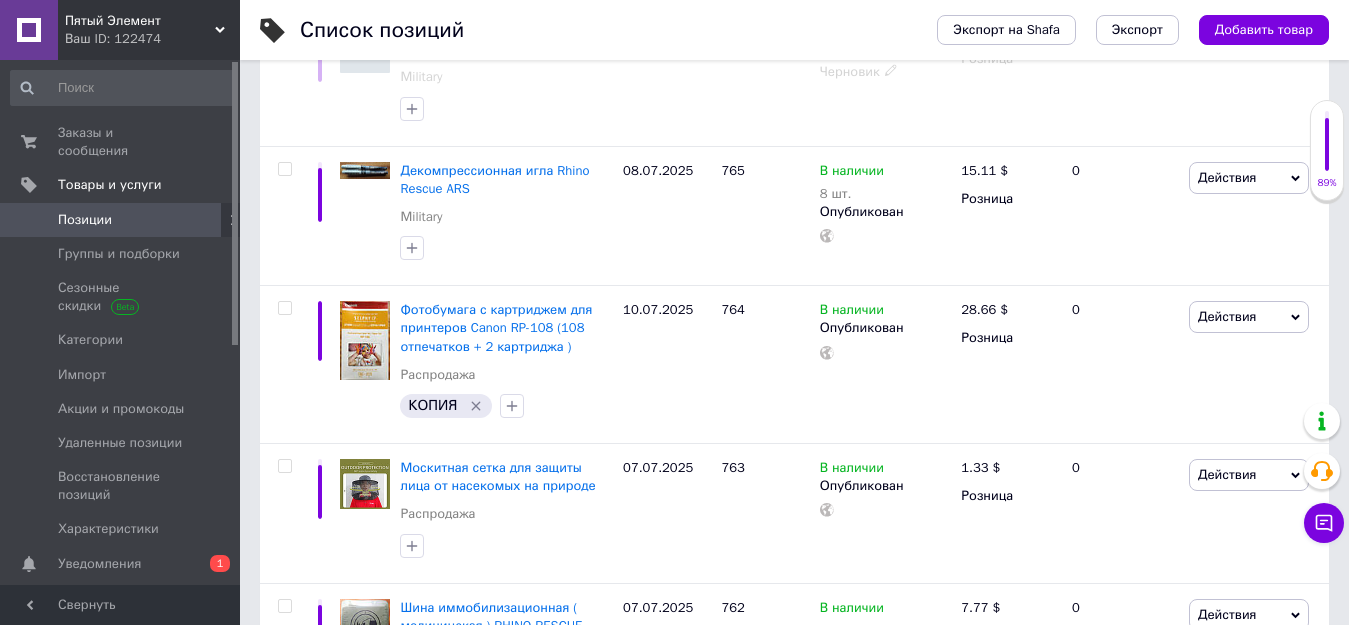 scroll, scrollTop: 400, scrollLeft: 0, axis: vertical 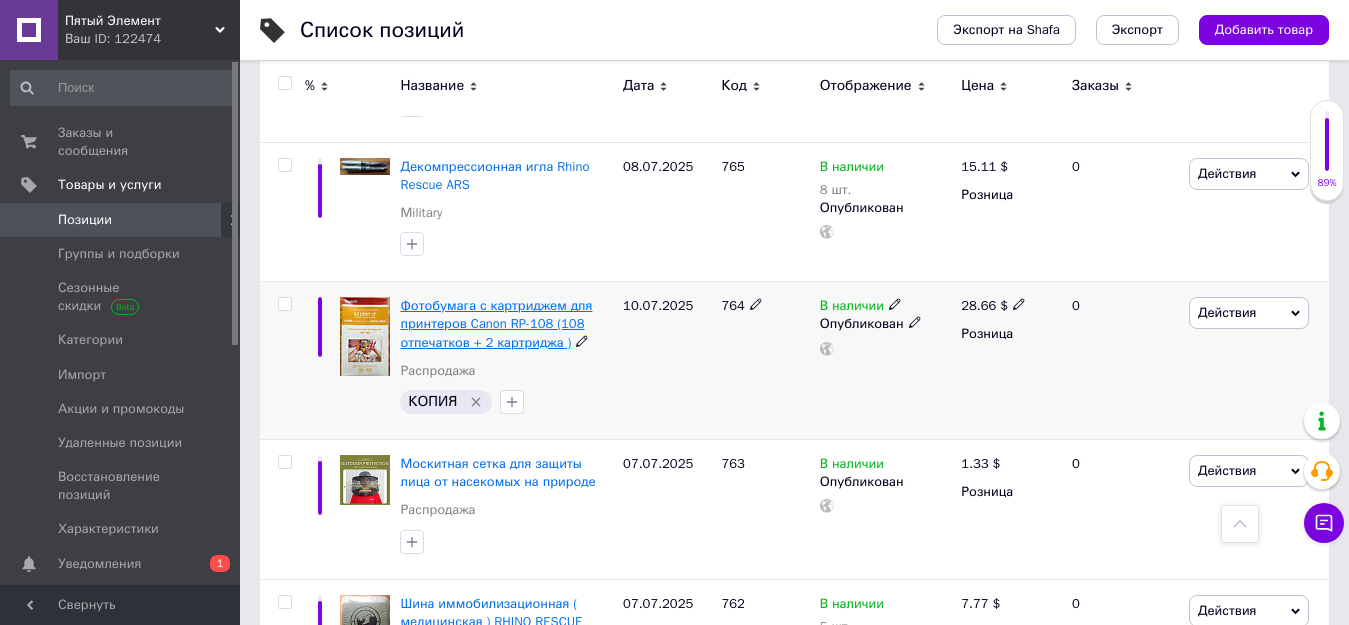click on "Фотобумага с картриджем для принтеров Canon RP-108 (108 отпечатков + 2 картриджа )" at bounding box center (496, 323) 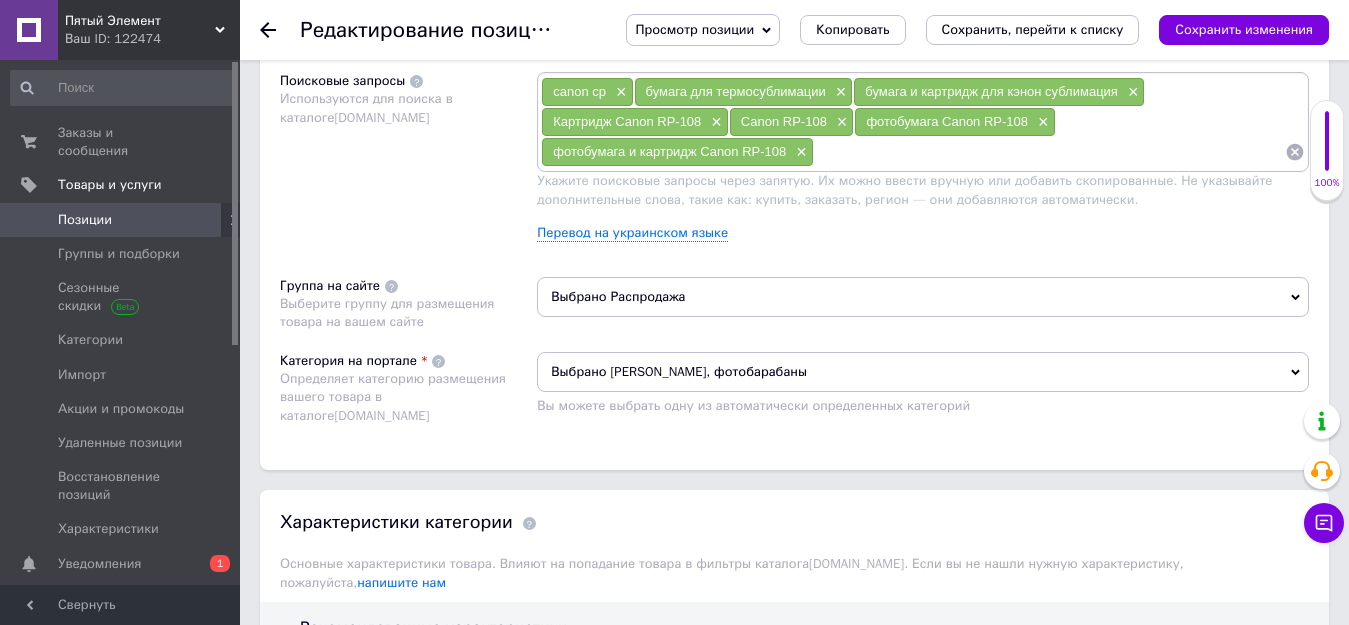 scroll, scrollTop: 1200, scrollLeft: 0, axis: vertical 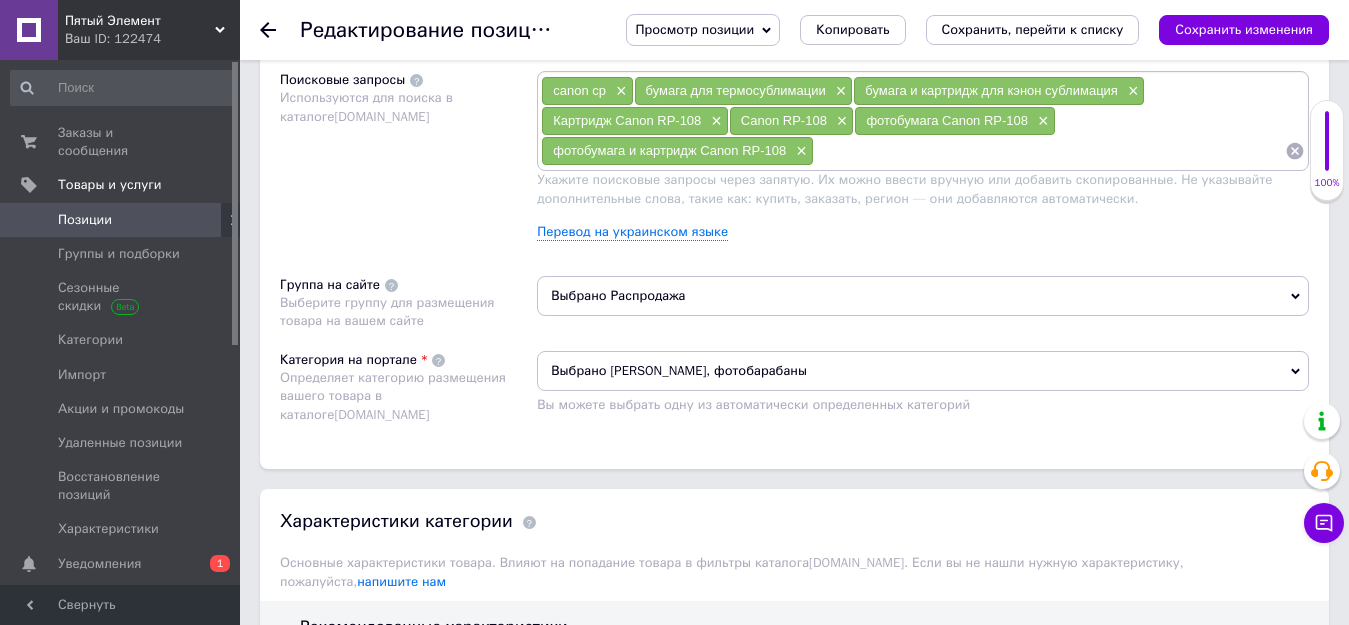 click on "Выбрано Распродажа" at bounding box center [923, 296] 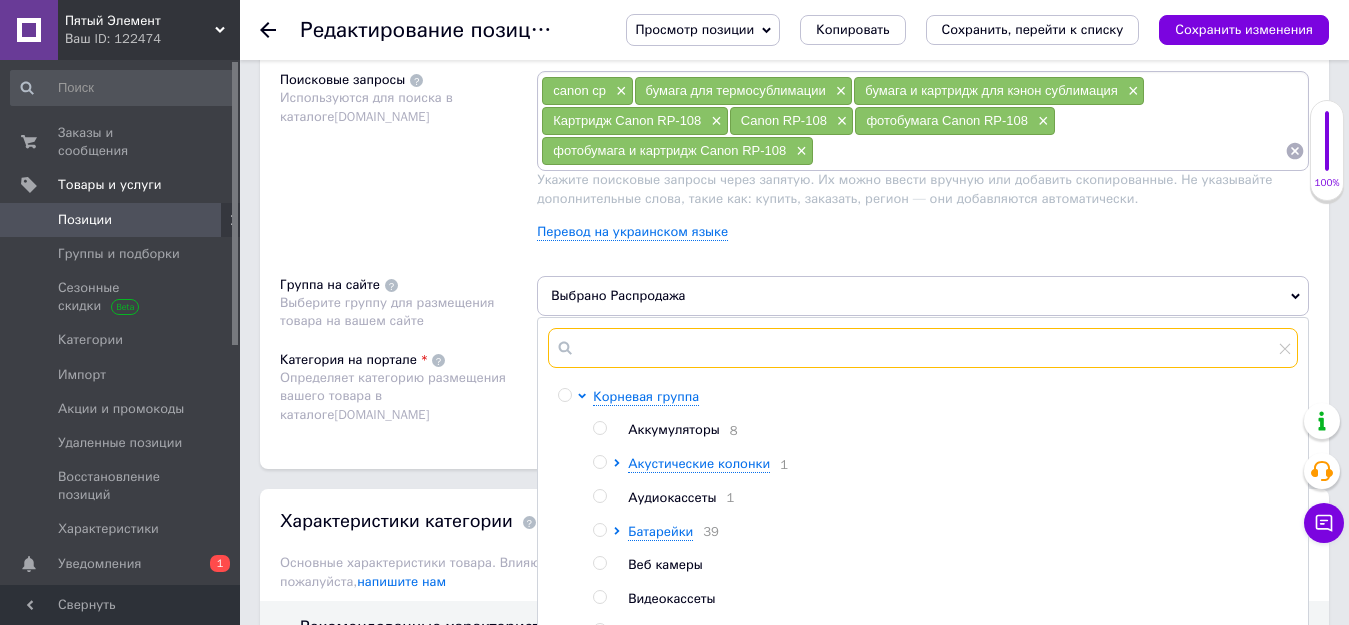 click at bounding box center [923, 348] 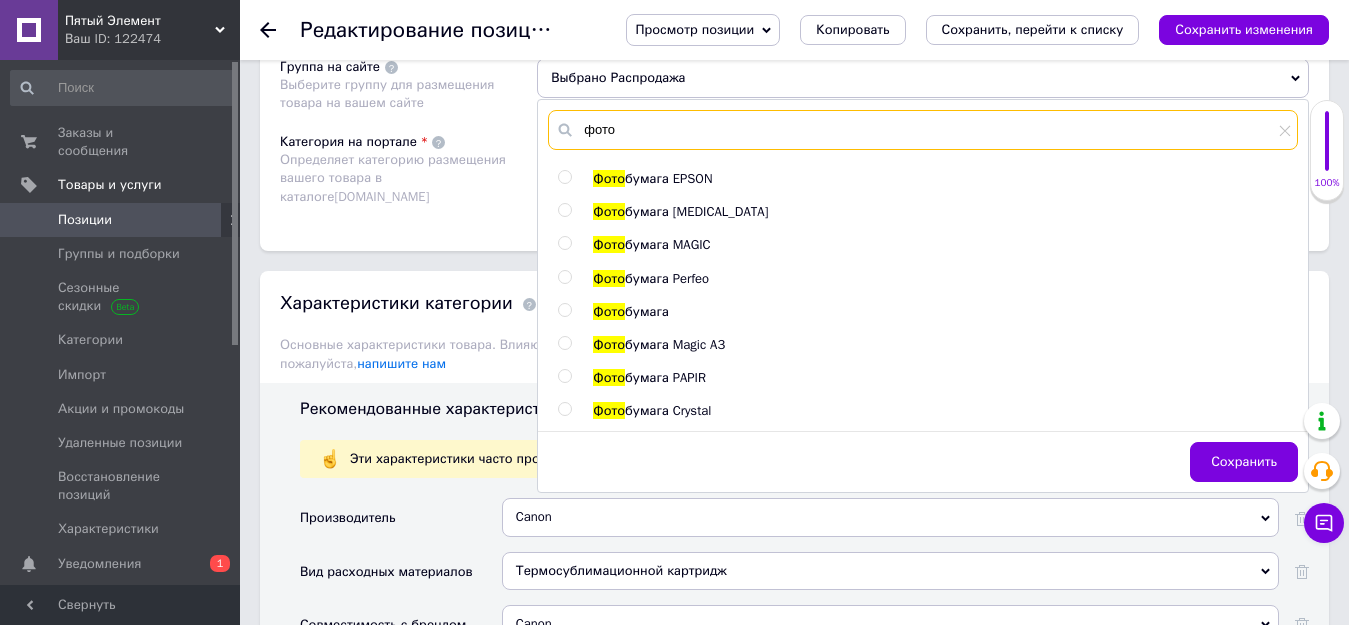 scroll, scrollTop: 1400, scrollLeft: 0, axis: vertical 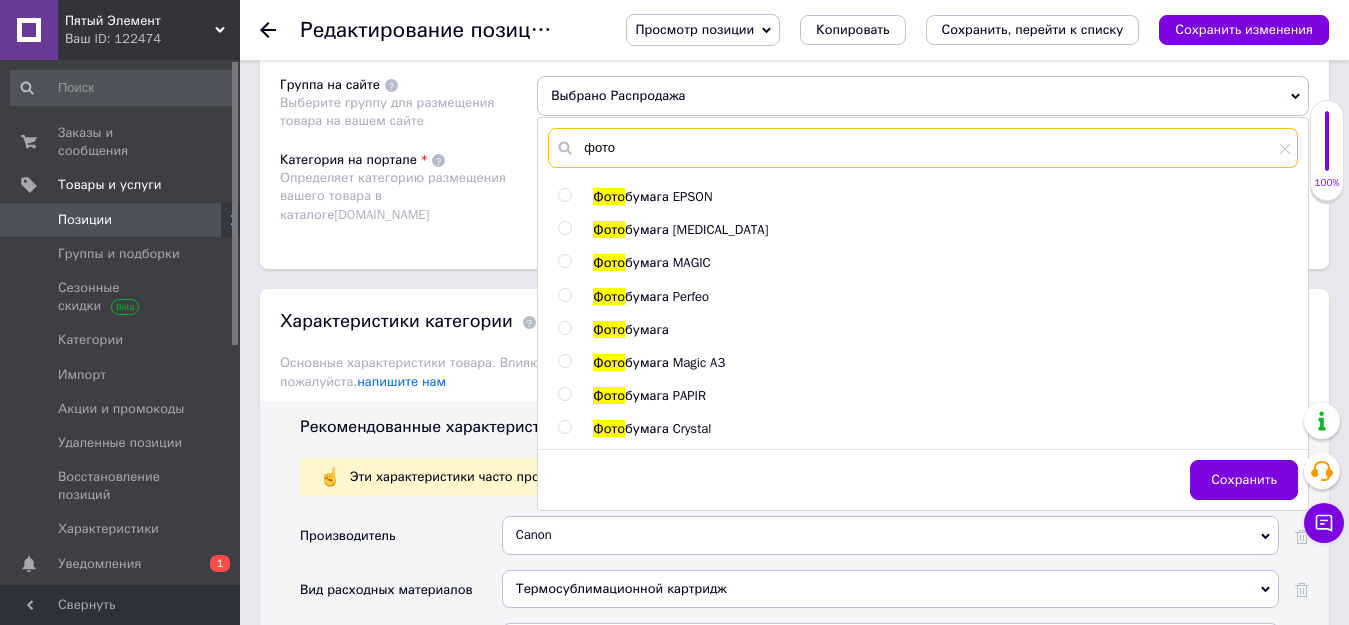 type on "фото" 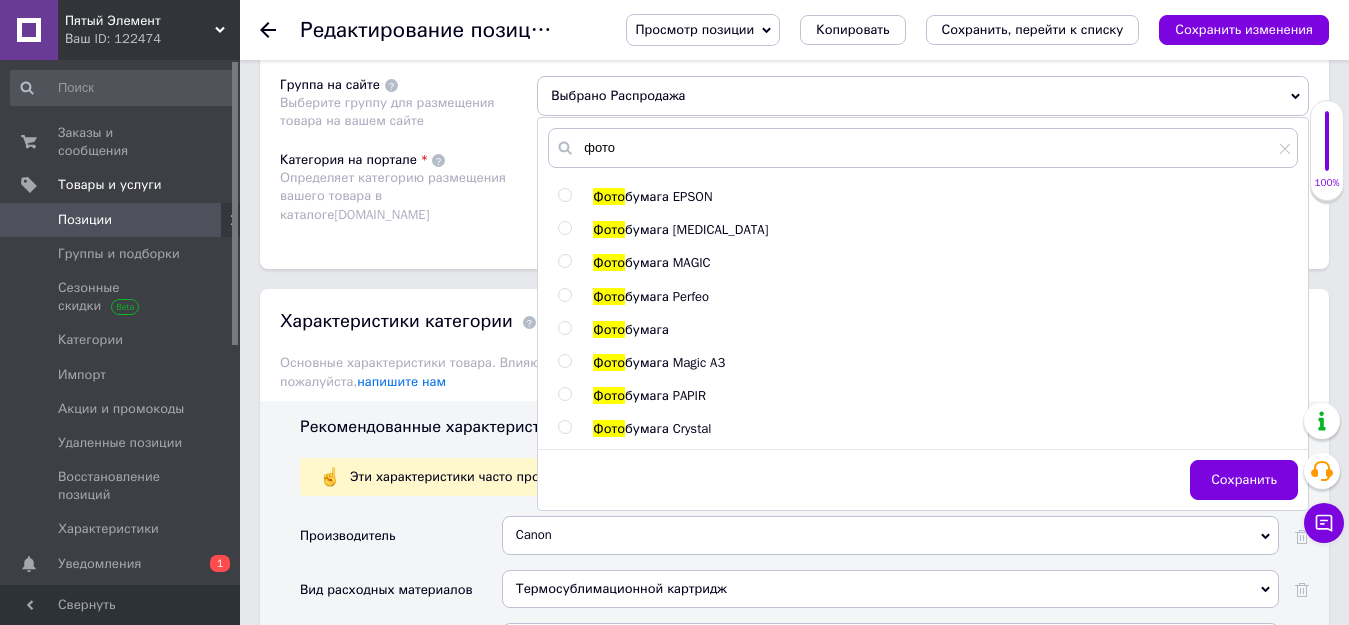 click on "Выбрано Распродажа" at bounding box center (923, 96) 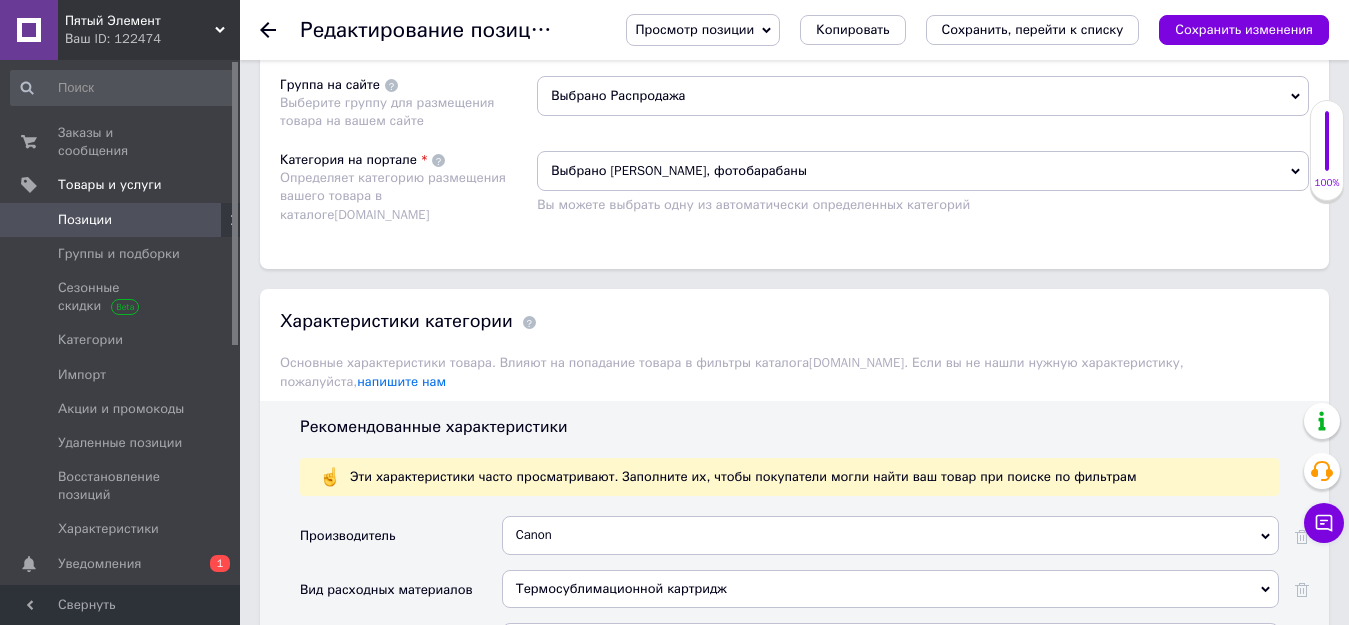 click on "Выбрано Распродажа" at bounding box center (923, 96) 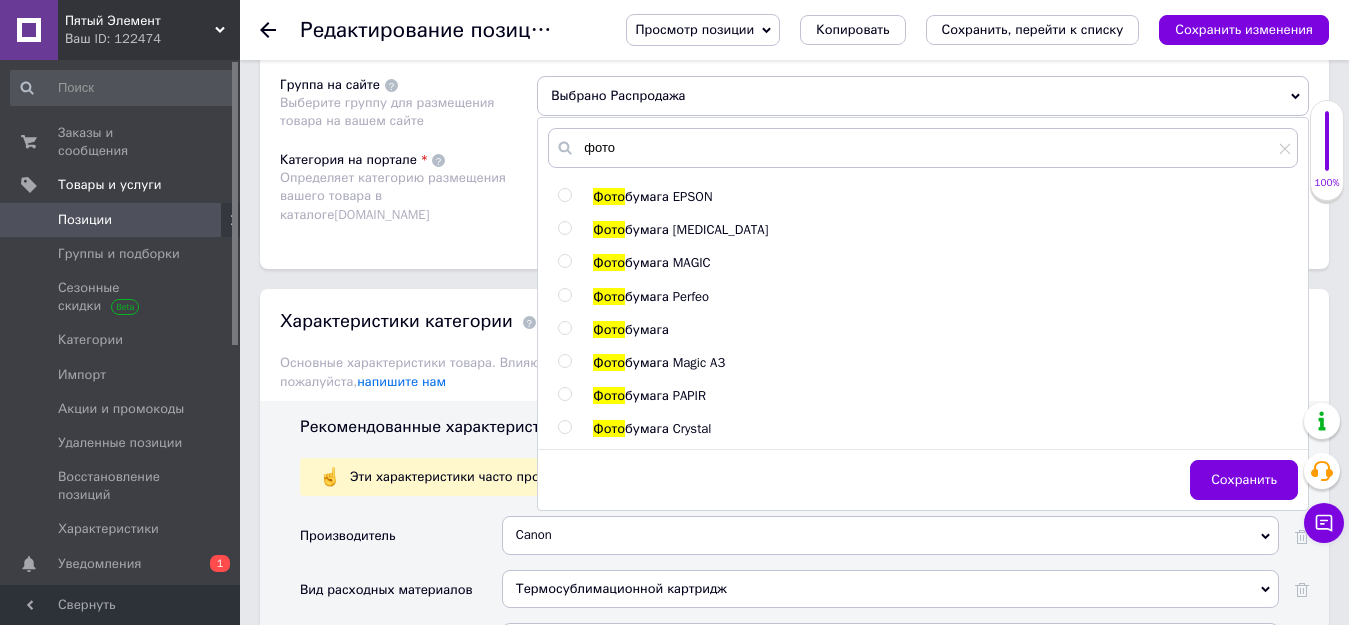 click on "Размещение Поисковые запросы Используются для поиска в каталоге  [DOMAIN_NAME] canon cp × бумага для термосублимации × бумага и картридж для кэнон сублимация × Картридж Canon RP-108 × Canon RP-108 × фотобумага Canon RP-108 × фотобумага и картридж Canon RP-108 × Укажите поисковые запросы через запятую.
Их можно ввести вручную или добавить скопированные.
Не указывайте дополнительные слова,
такие как: купить, заказать, регион — они добавляются автоматически. Перевод на украинском языке Группа на сайте Выберите группу для размещения товара на вашем сайте Выбрано Распродажа фото Фото Фото" at bounding box center (794, 42) 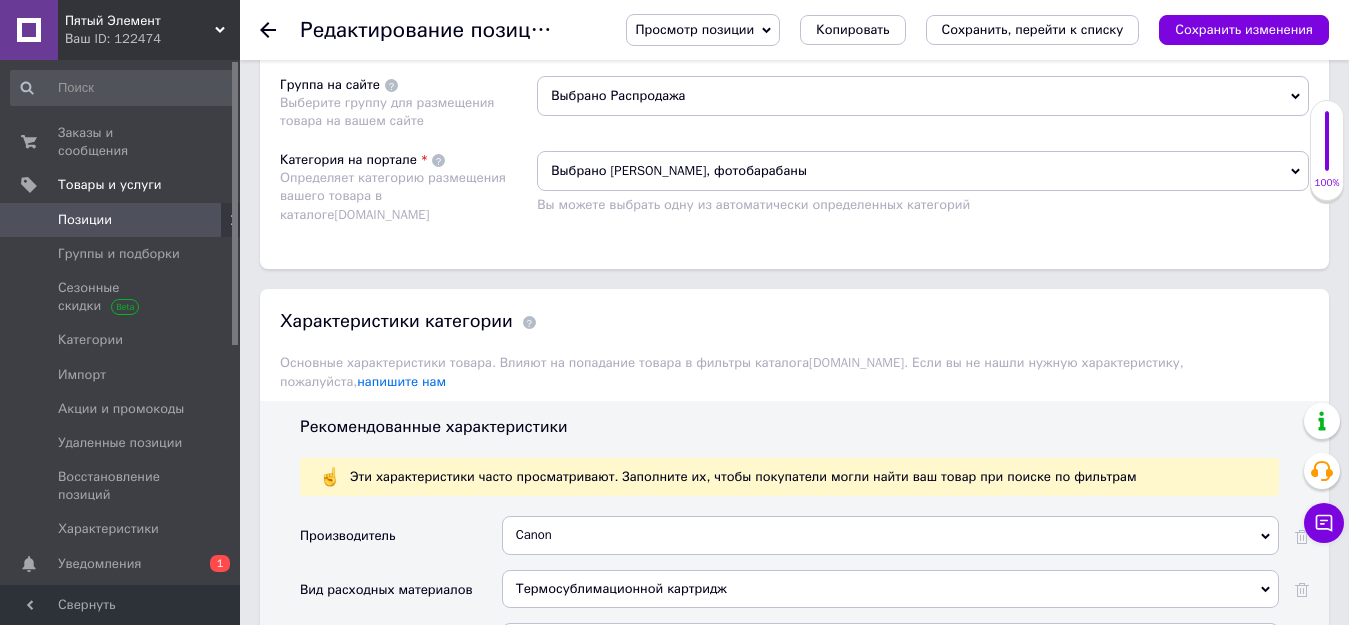 click 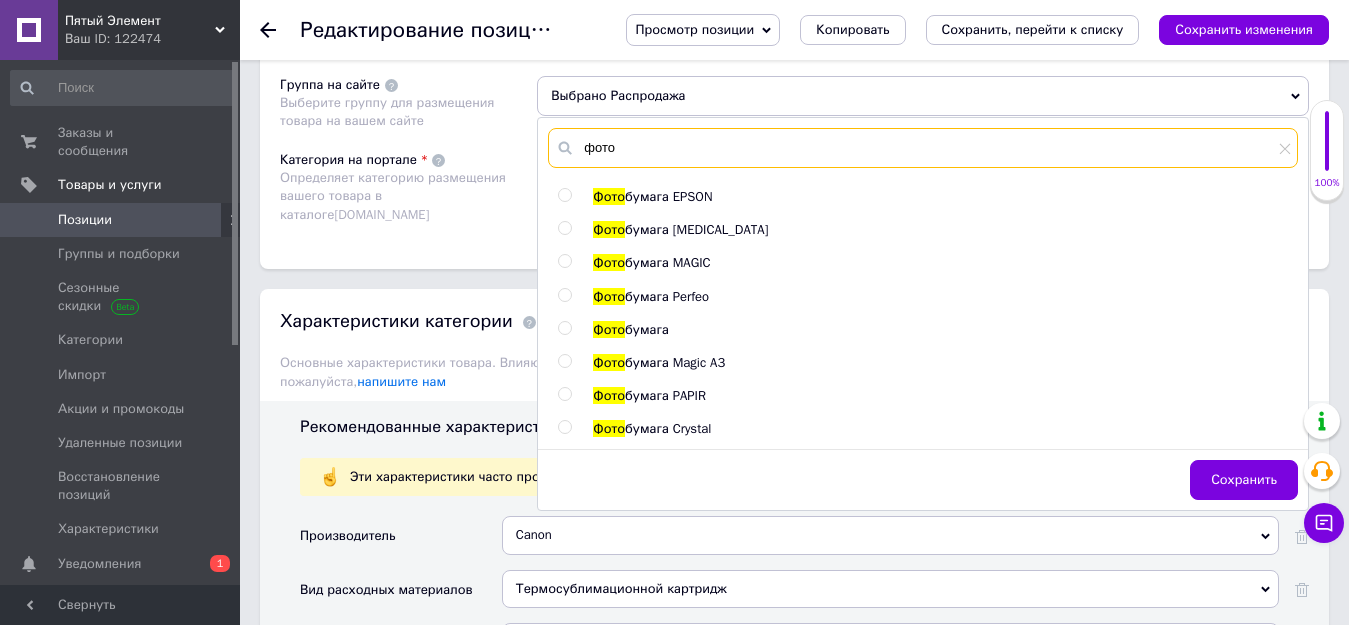 drag, startPoint x: 626, startPoint y: 149, endPoint x: 567, endPoint y: 152, distance: 59.07622 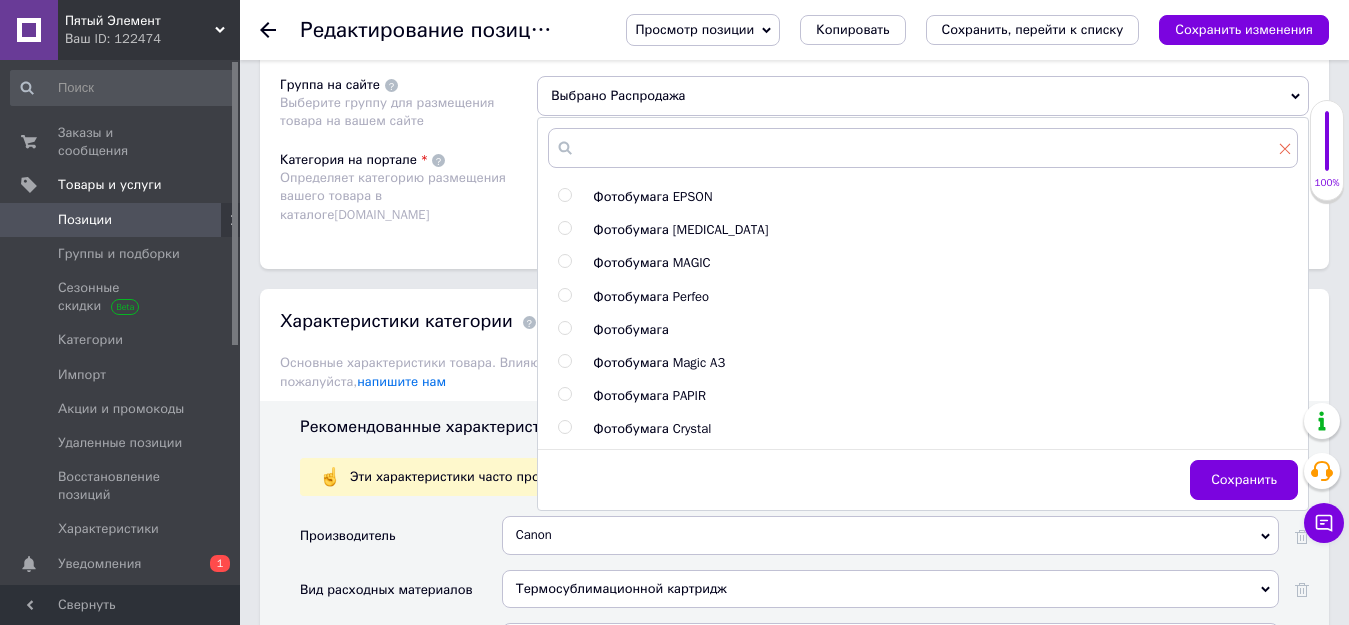 click 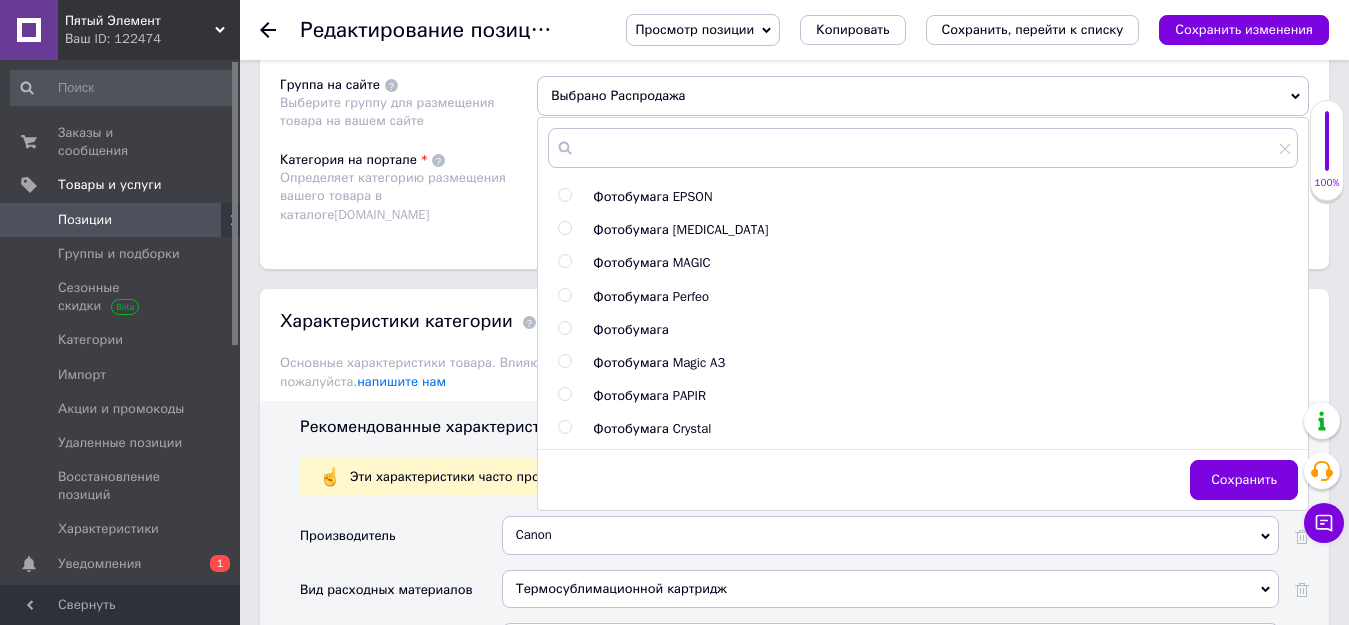 type 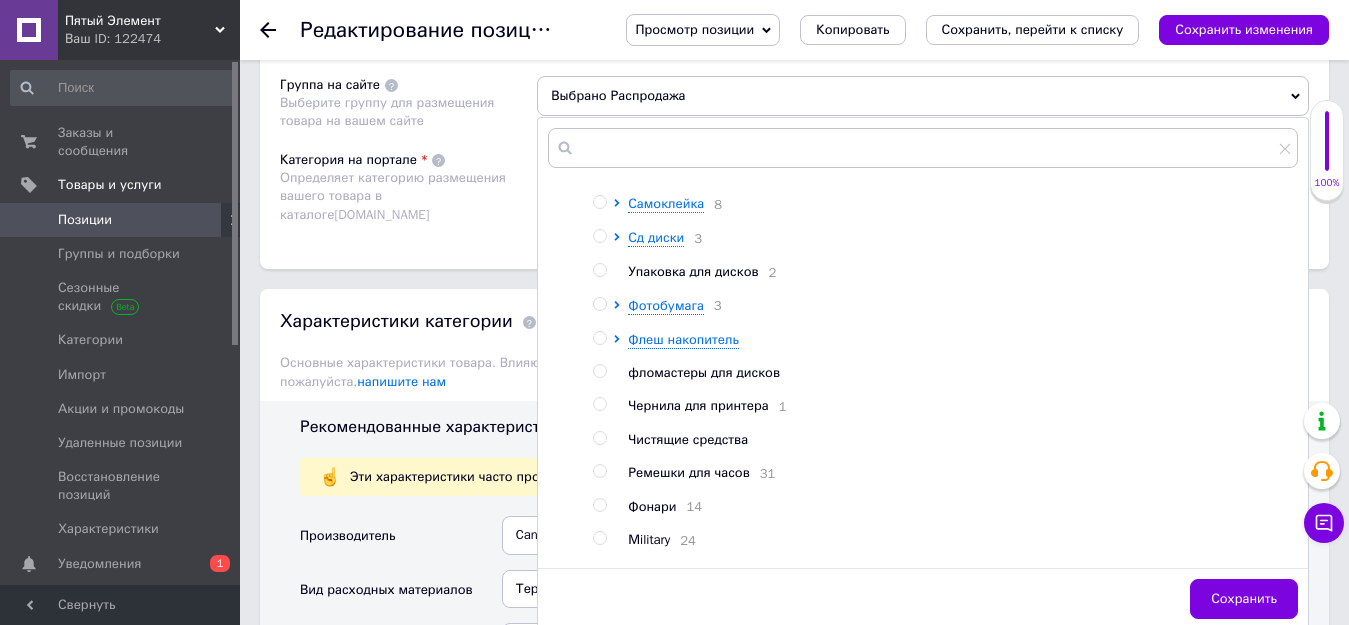 scroll, scrollTop: 930, scrollLeft: 0, axis: vertical 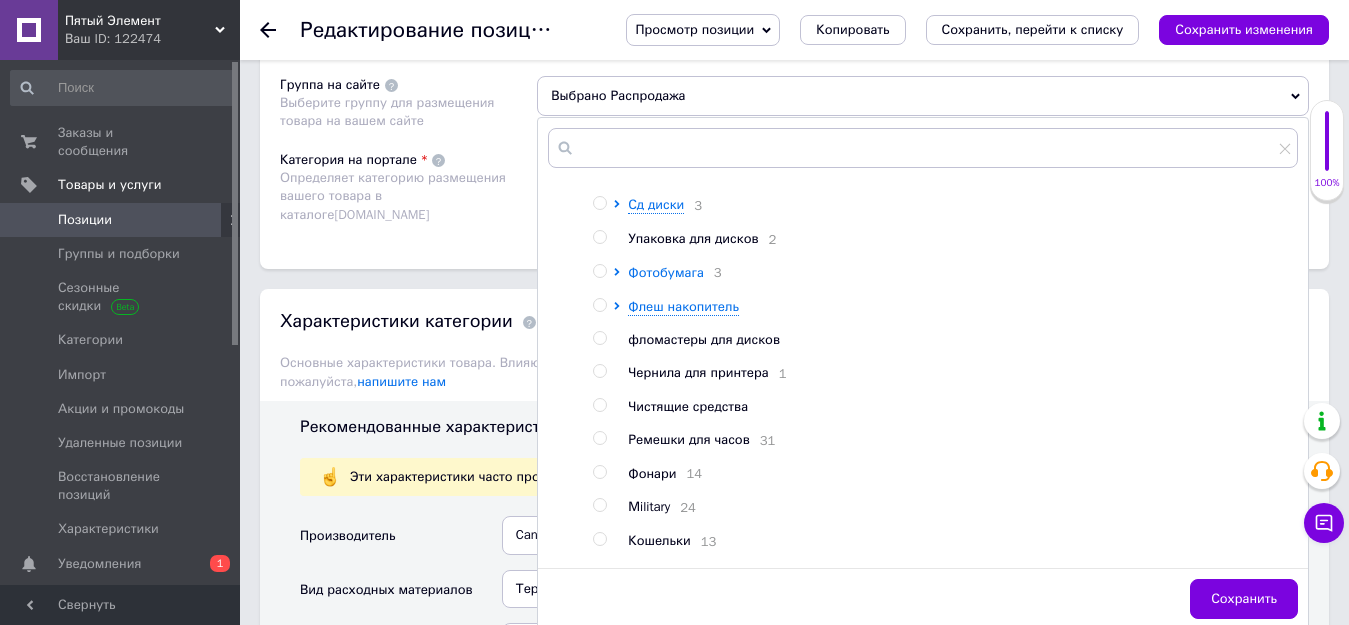 click 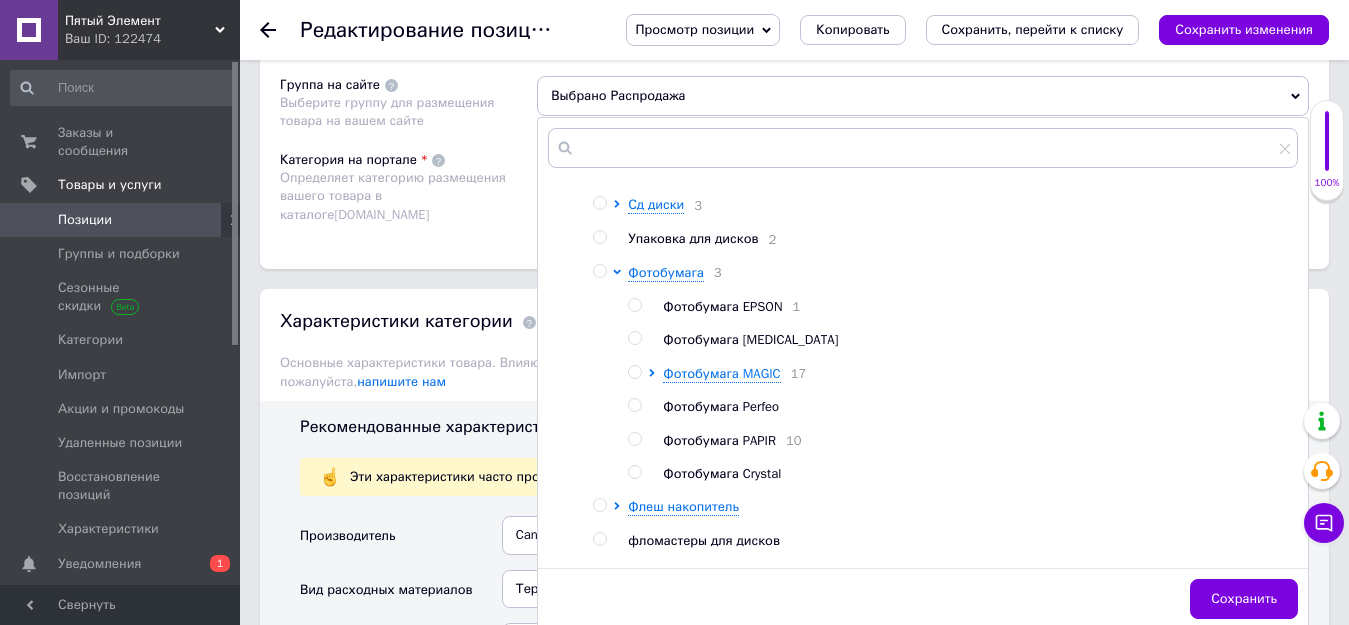 click at bounding box center [599, 271] 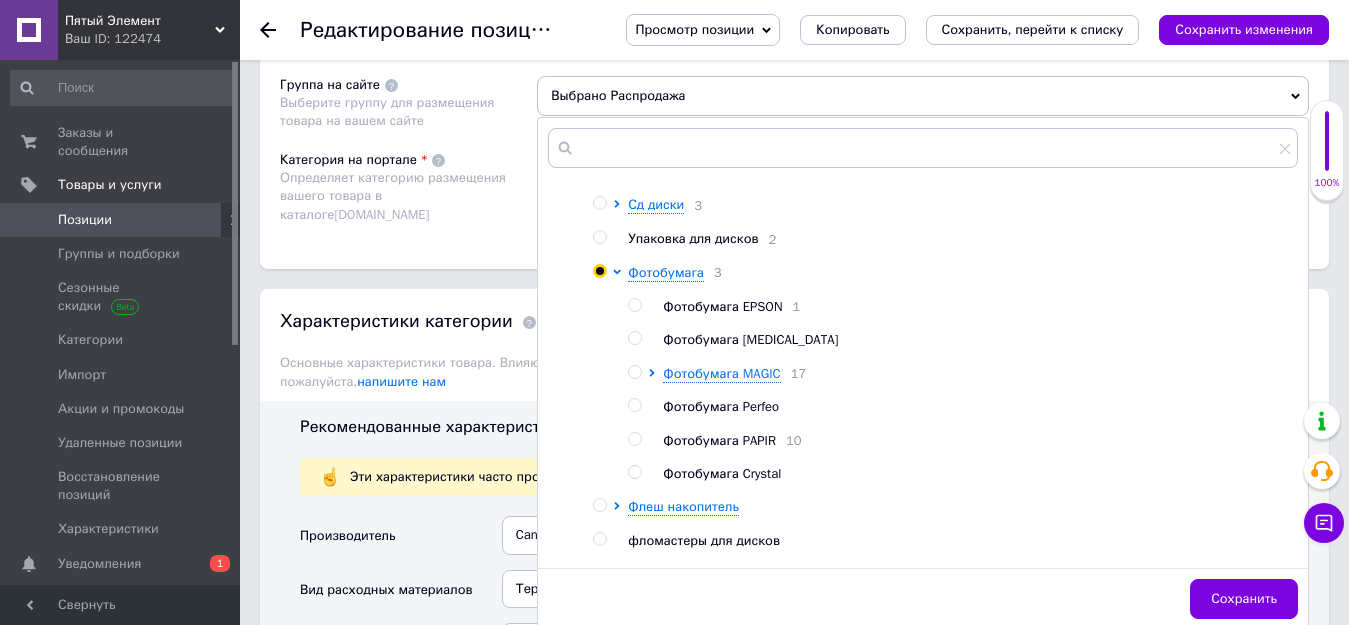 radio on "true" 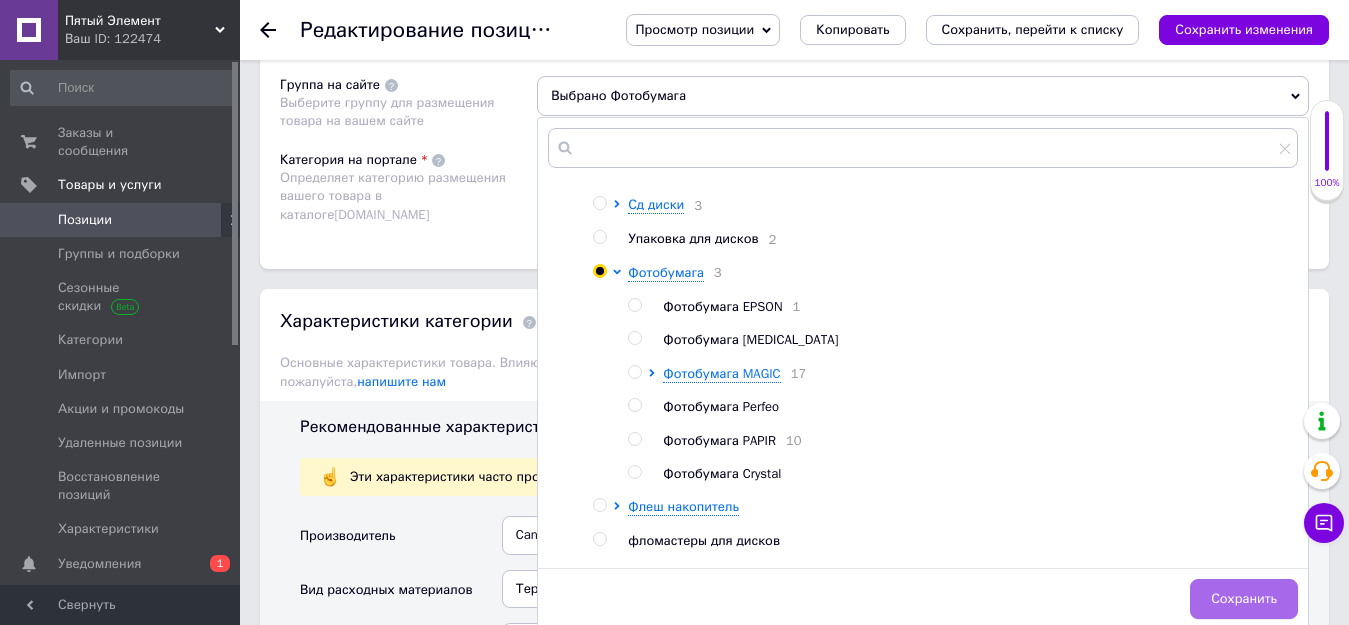 click on "Сохранить" at bounding box center (1244, 599) 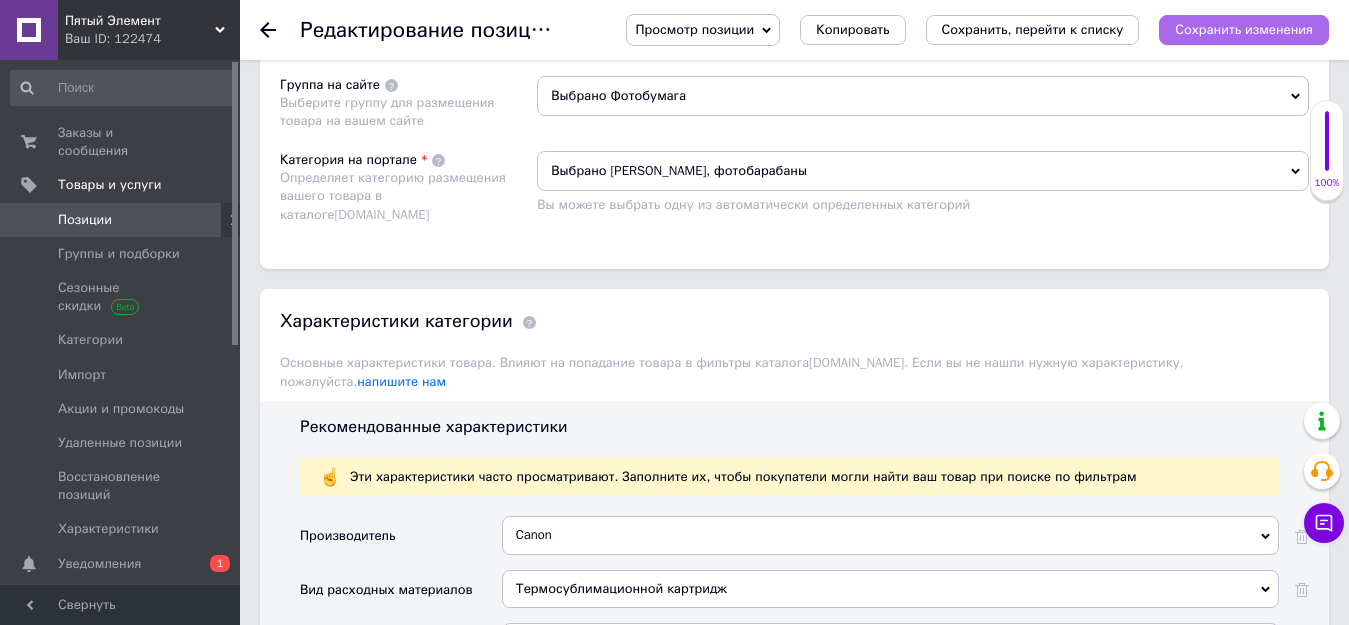 click on "Сохранить изменения" at bounding box center [1244, 29] 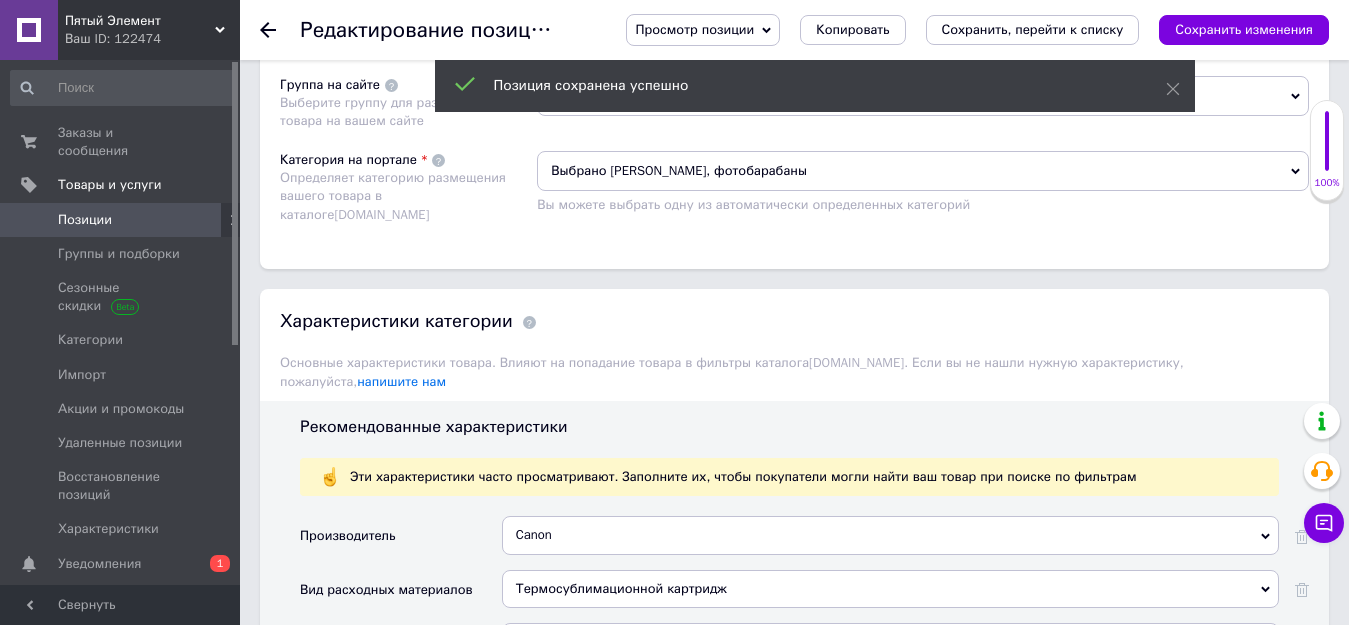 click on "Сохранить, перейти к списку" at bounding box center [1033, 29] 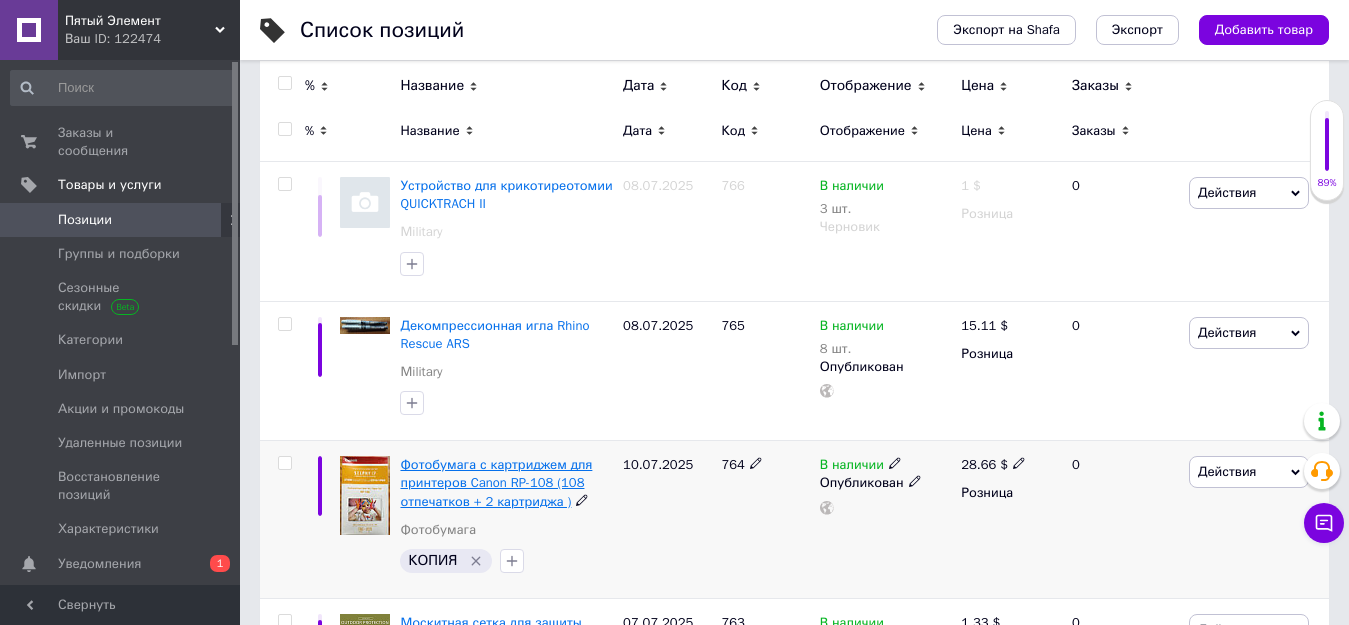 scroll, scrollTop: 200, scrollLeft: 0, axis: vertical 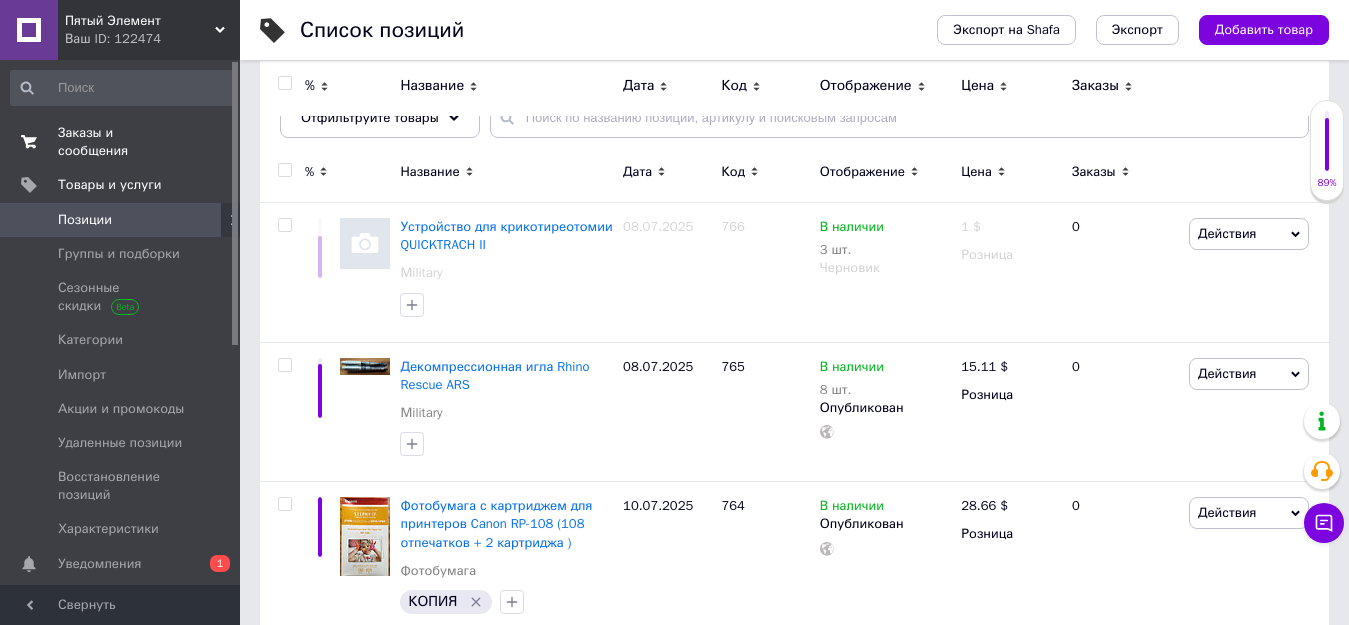 click on "Заказы и сообщения" at bounding box center (121, 142) 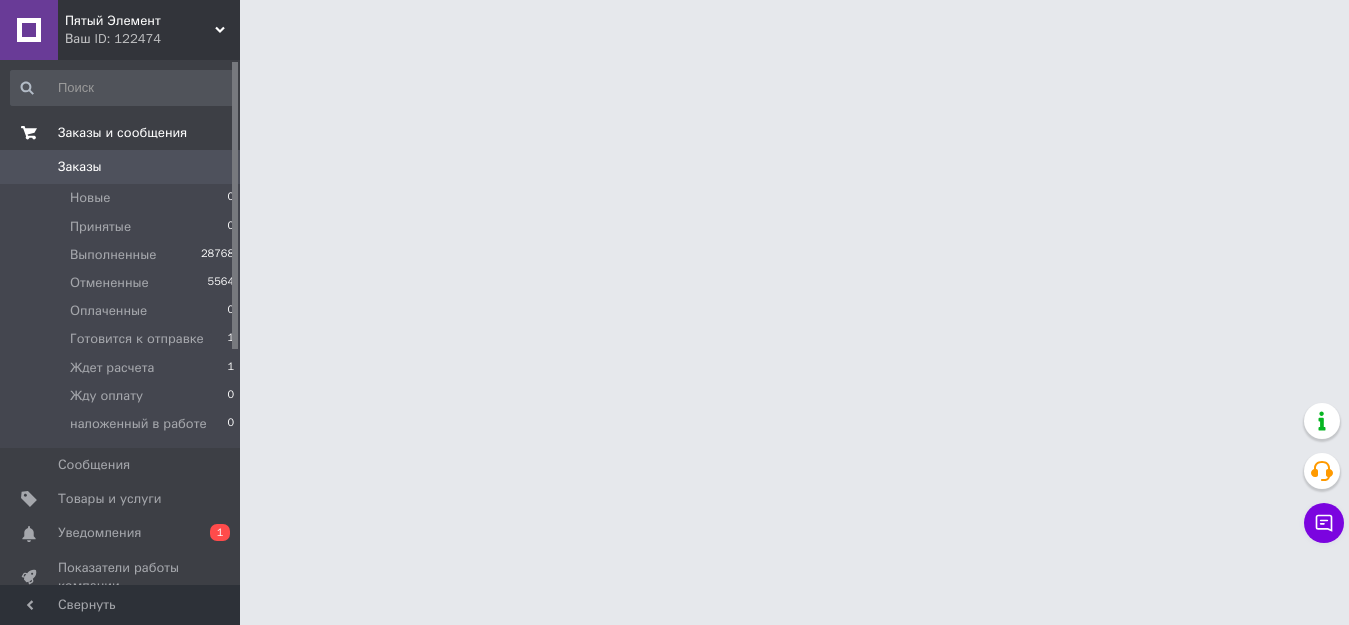 scroll, scrollTop: 0, scrollLeft: 0, axis: both 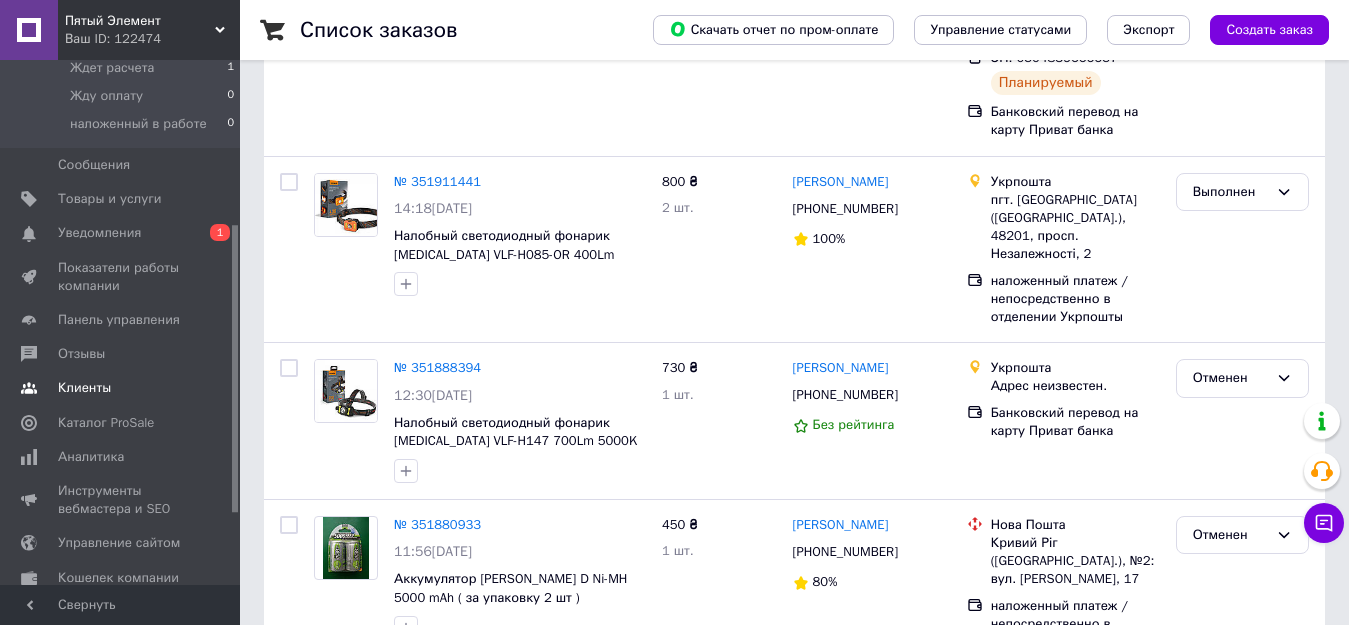 click on "Клиенты" at bounding box center [84, 388] 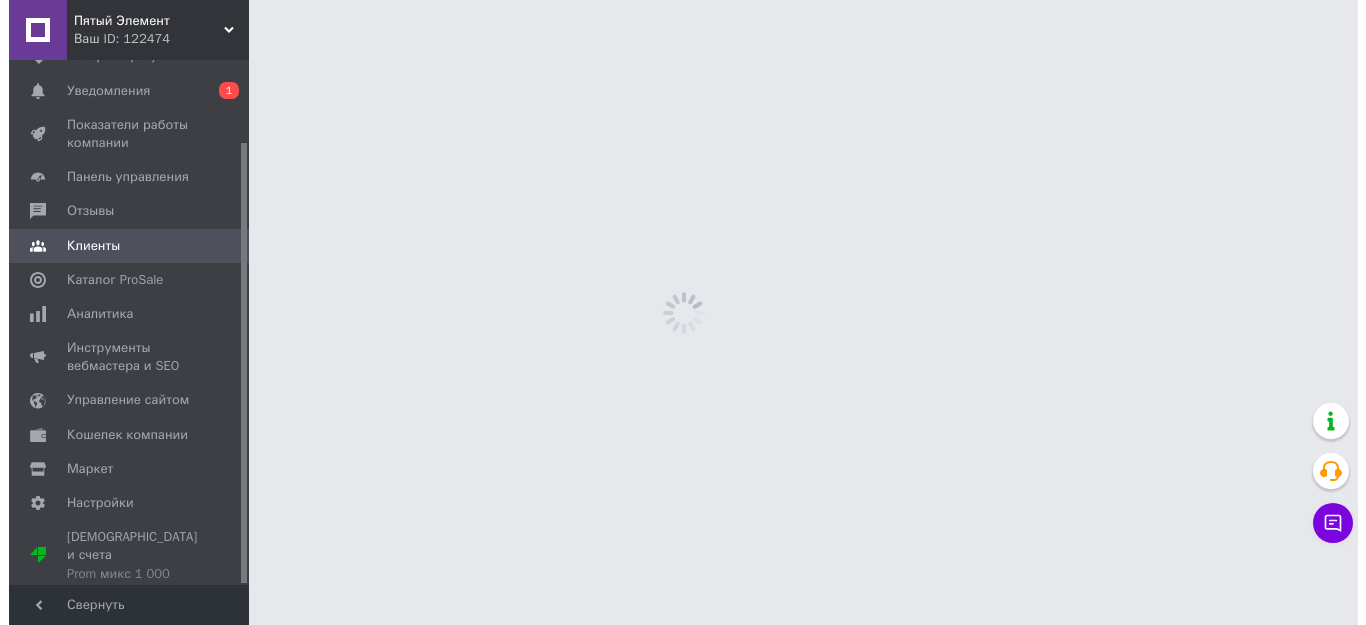 scroll, scrollTop: 0, scrollLeft: 0, axis: both 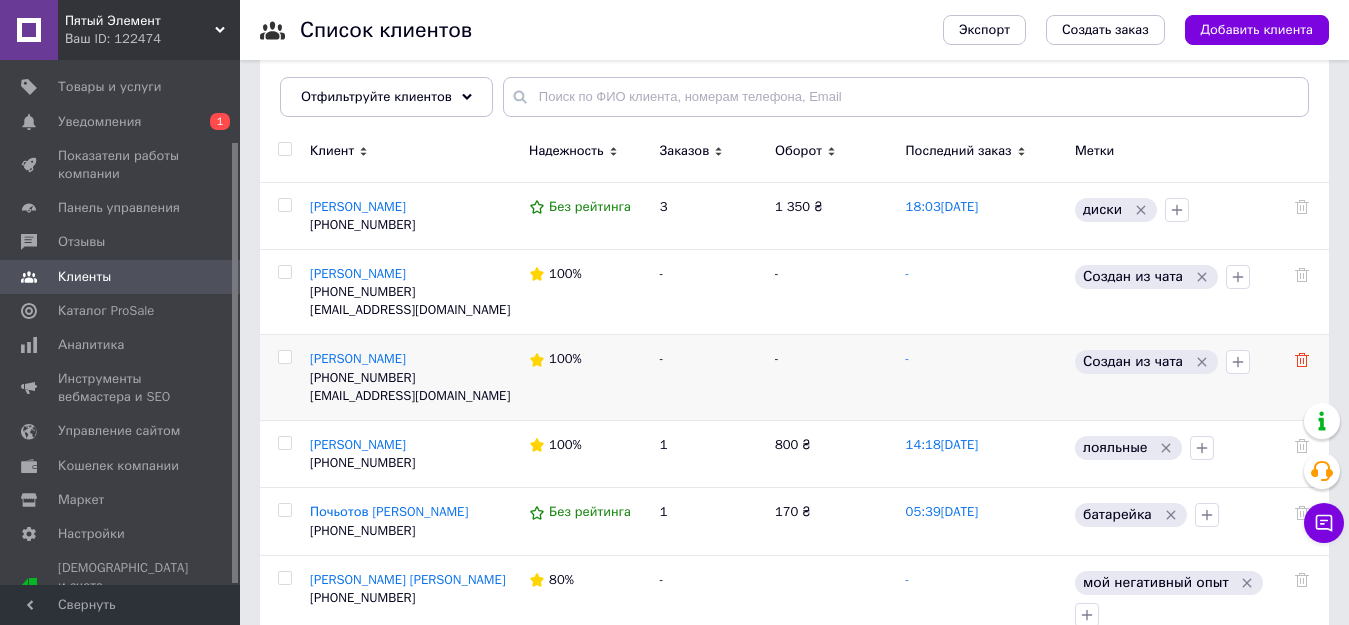 click 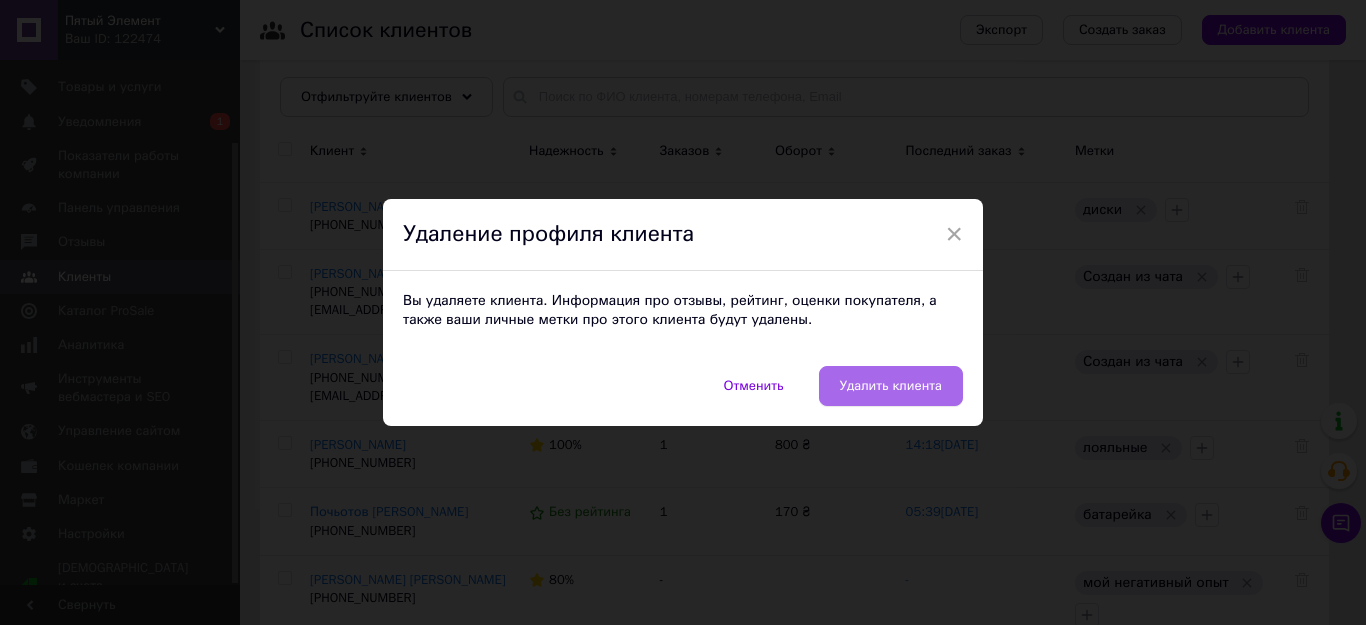 click on "Удалить клиента" at bounding box center (891, 386) 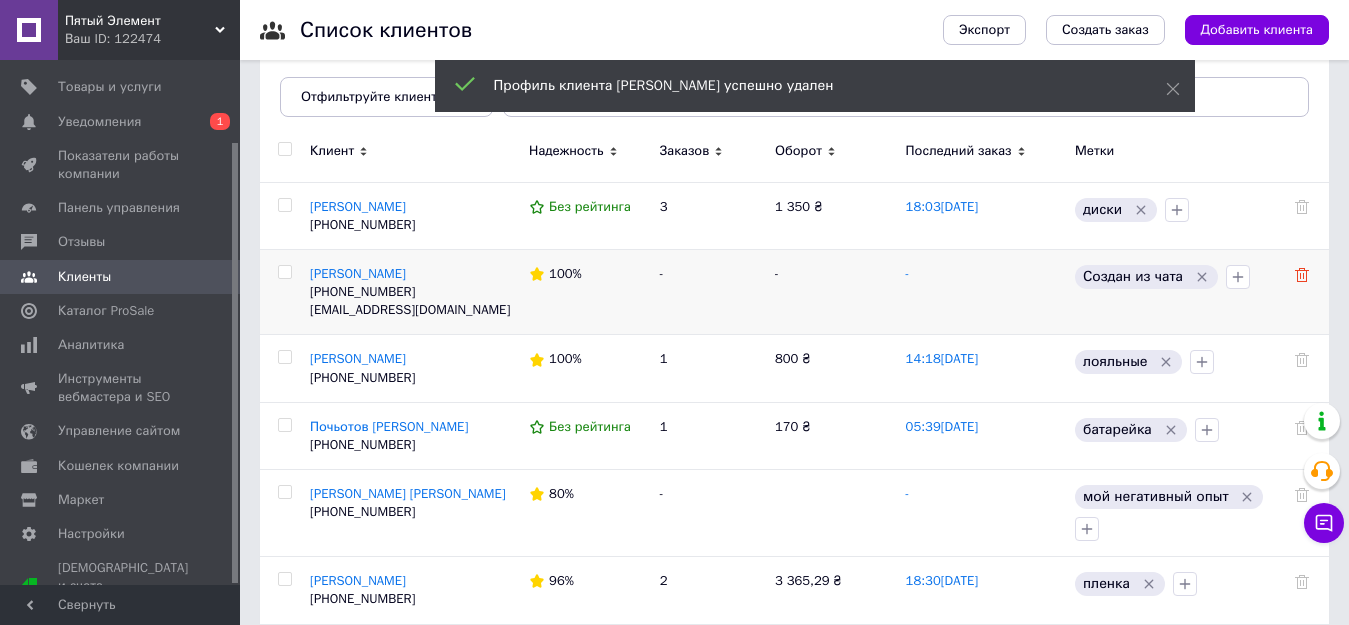 click 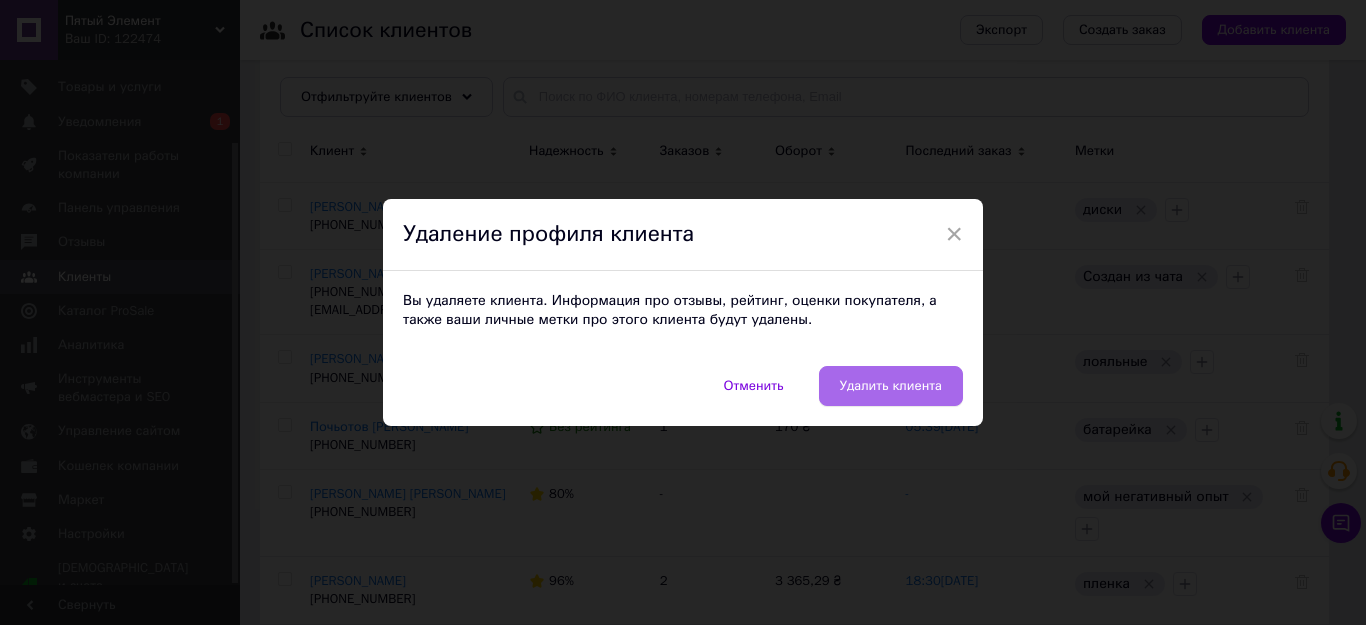 click on "Удалить клиента" at bounding box center [891, 386] 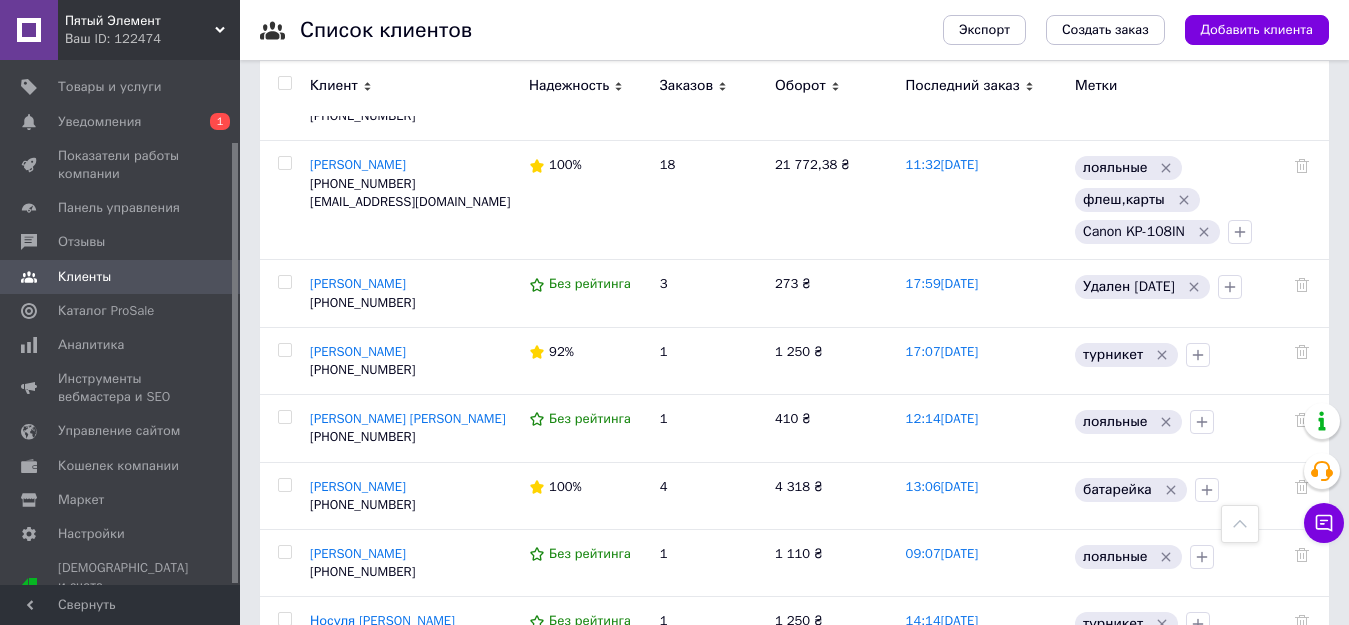 scroll, scrollTop: 600, scrollLeft: 0, axis: vertical 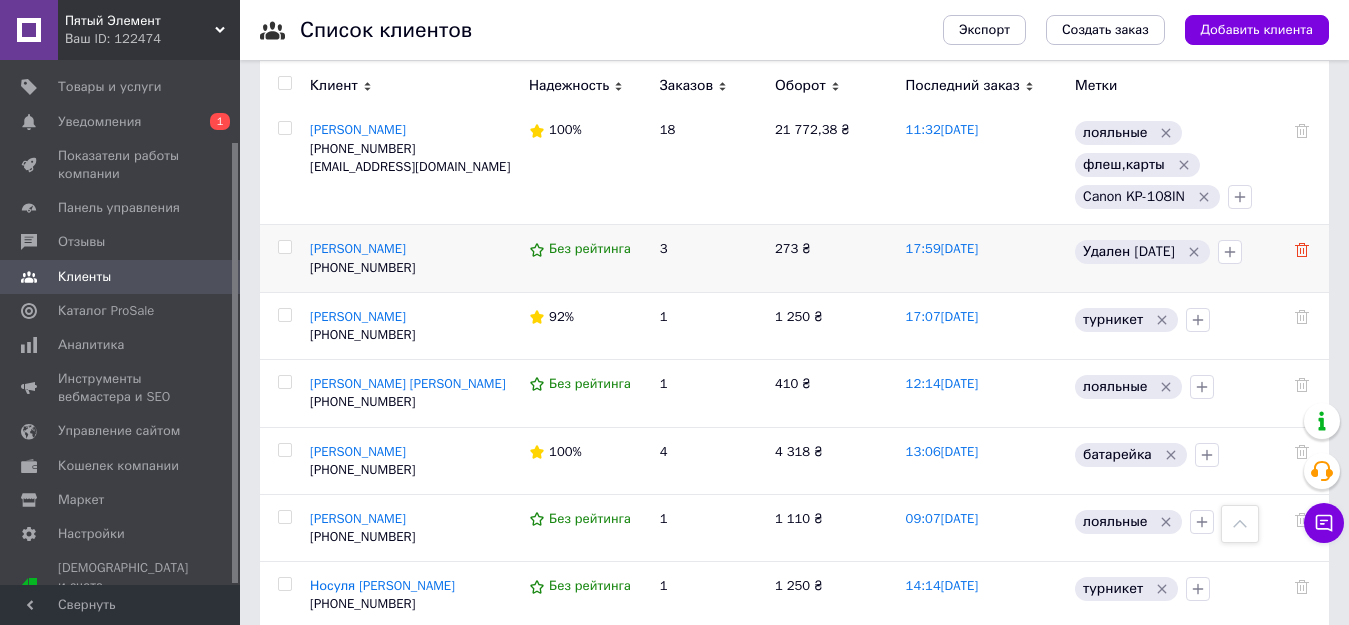 click 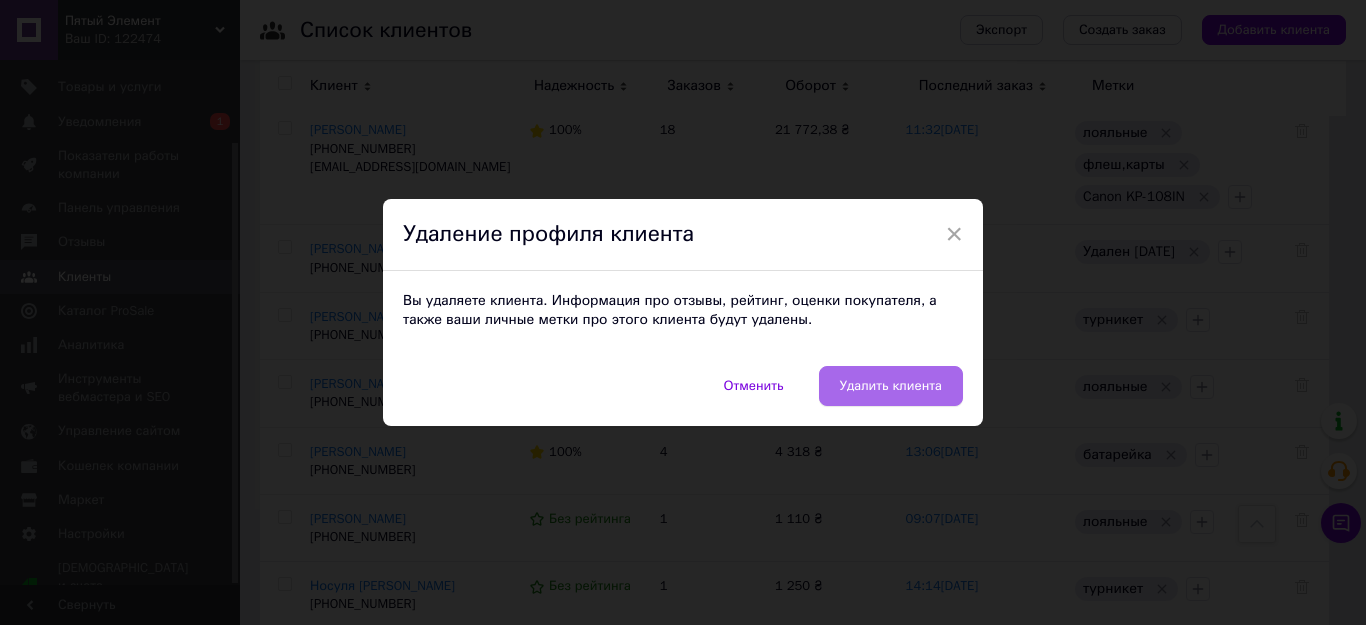 click on "Удалить клиента" at bounding box center [891, 386] 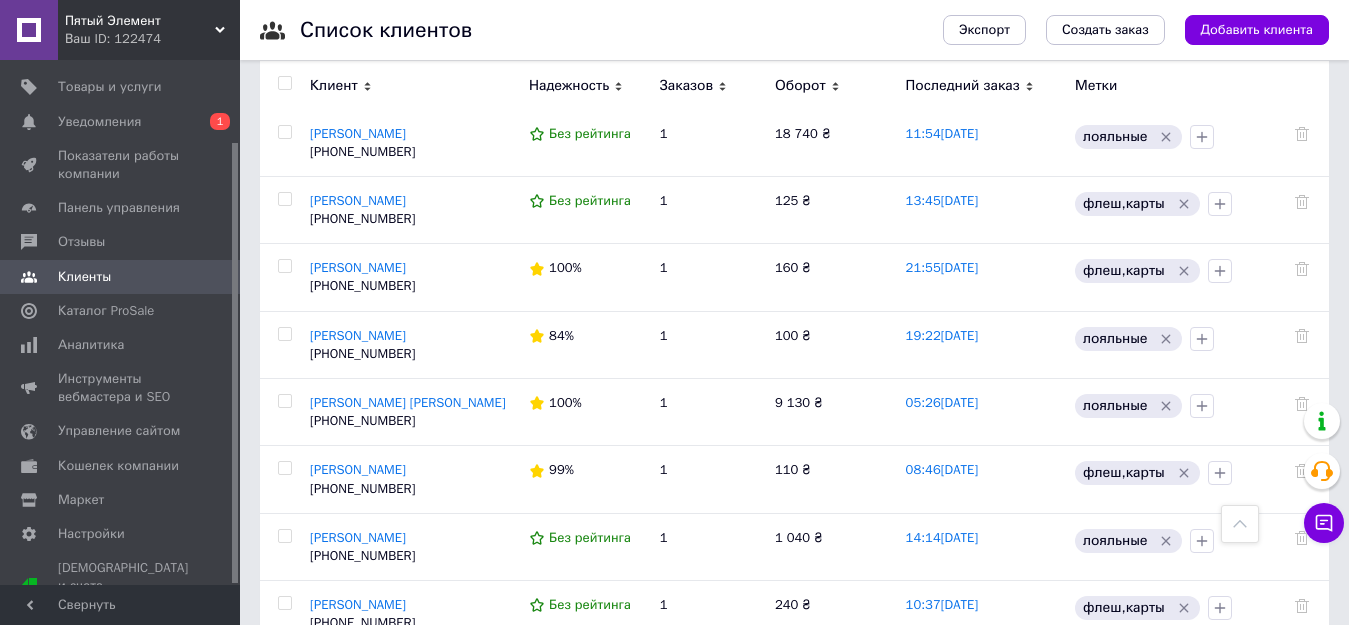scroll, scrollTop: 5800, scrollLeft: 0, axis: vertical 